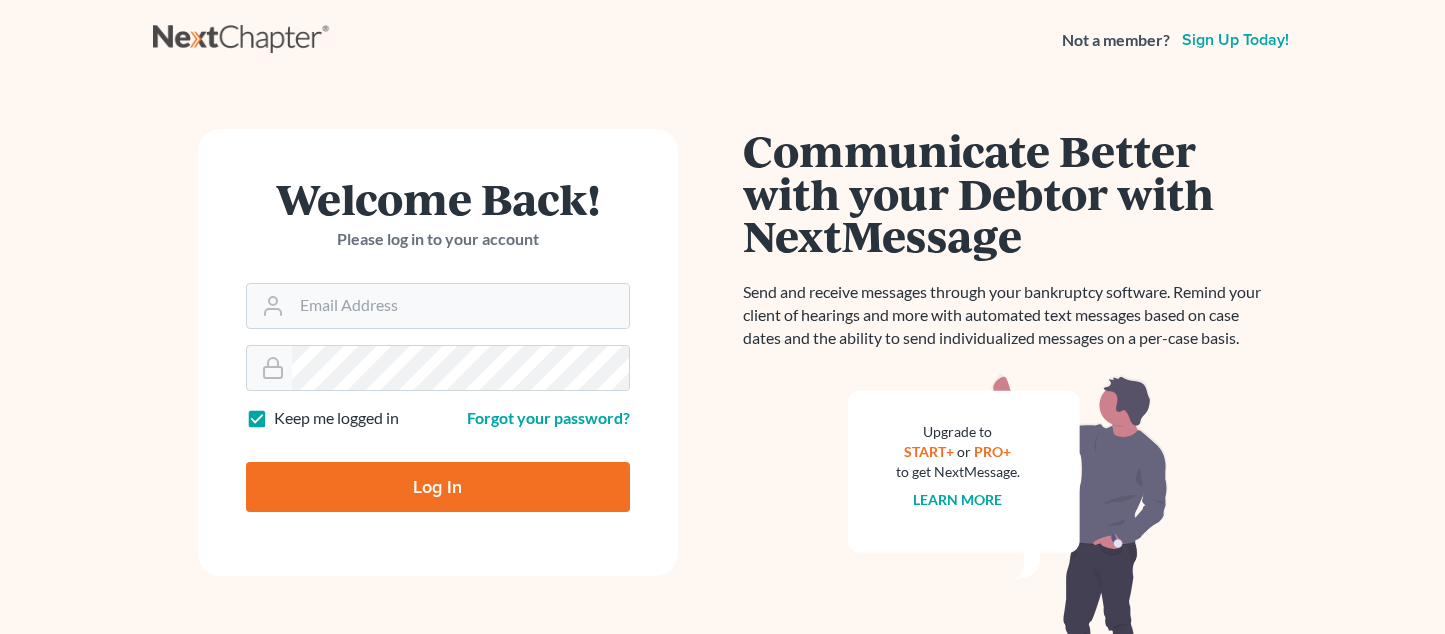 scroll, scrollTop: 0, scrollLeft: 0, axis: both 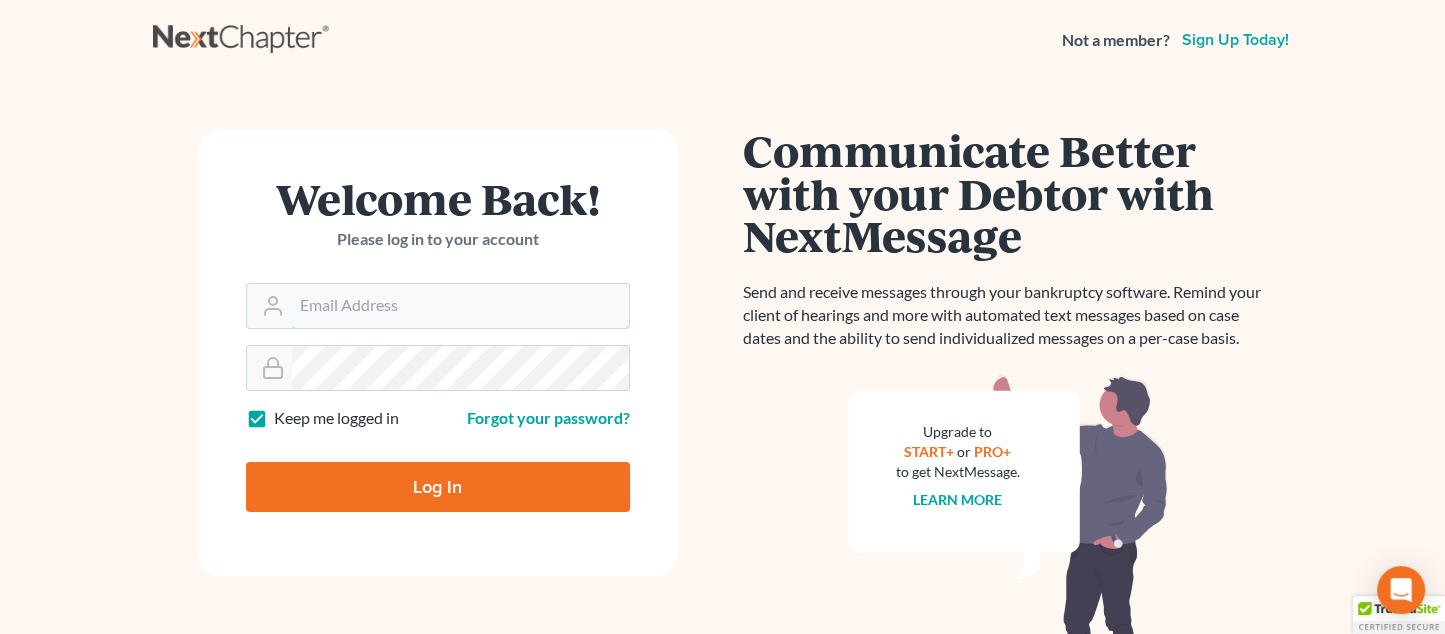 type on "monika@karinalucidlaw.com" 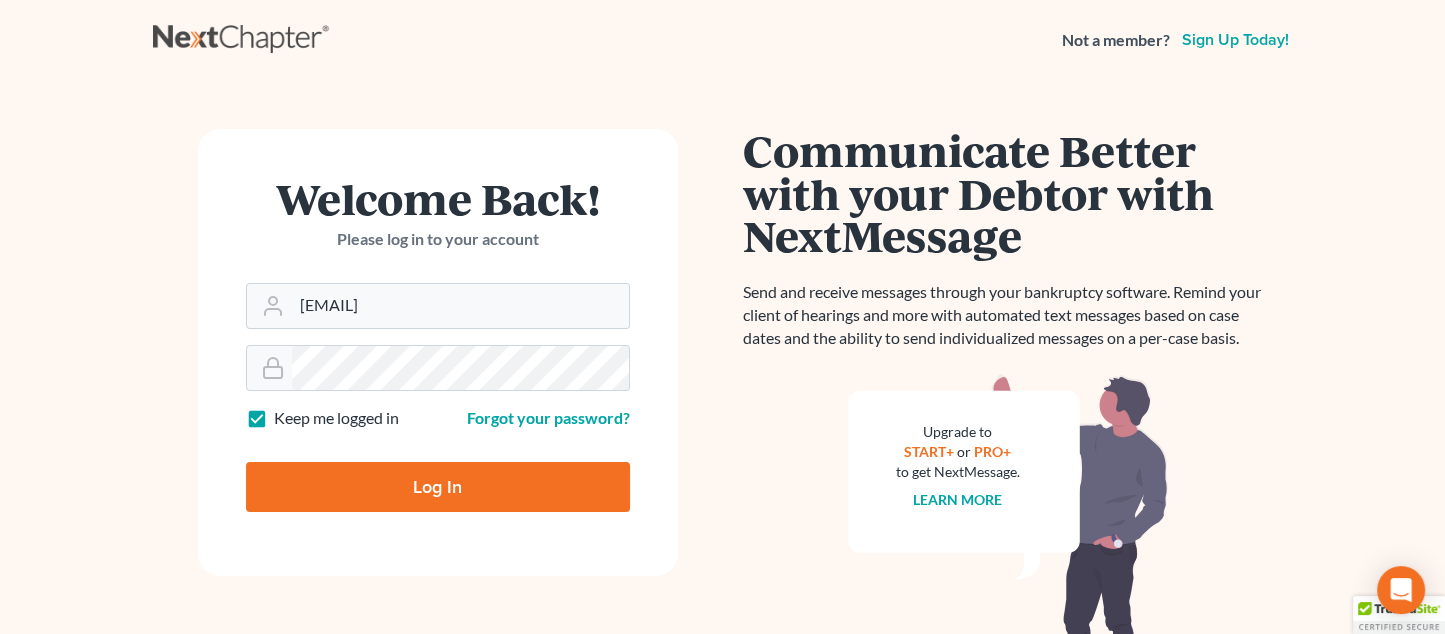 click on "Log In" at bounding box center [438, 487] 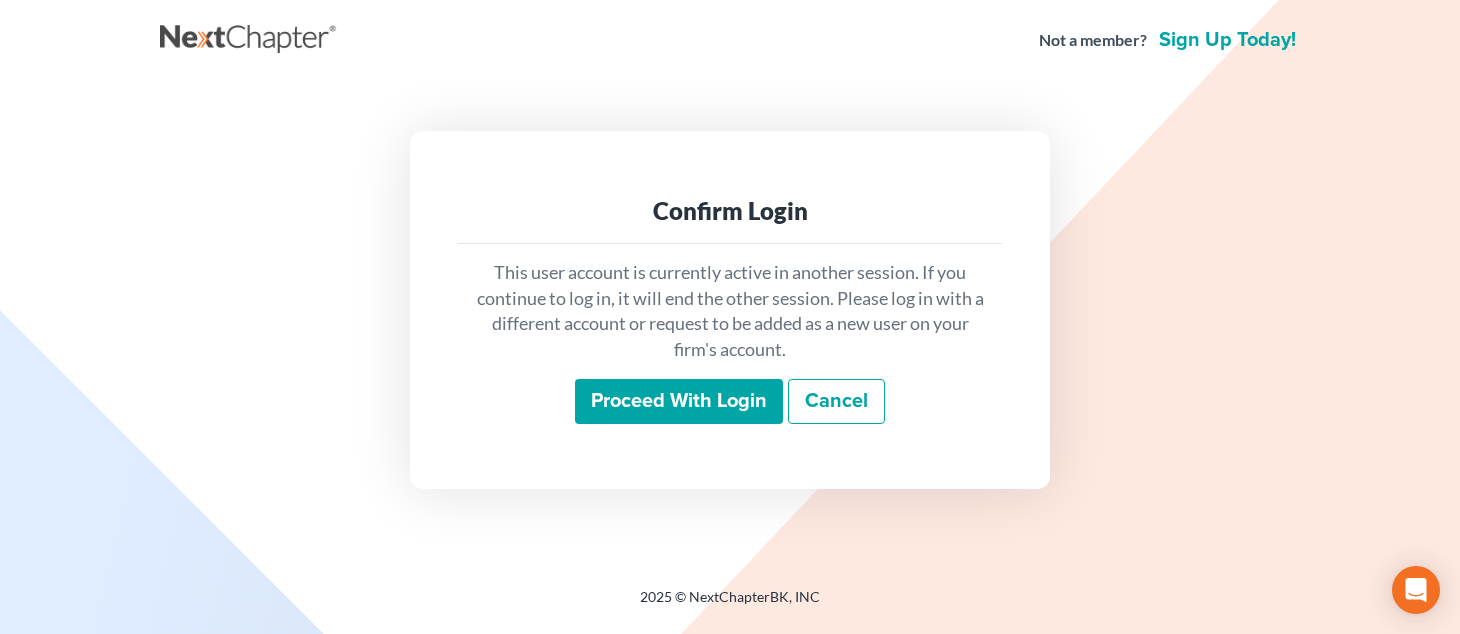 scroll, scrollTop: 0, scrollLeft: 0, axis: both 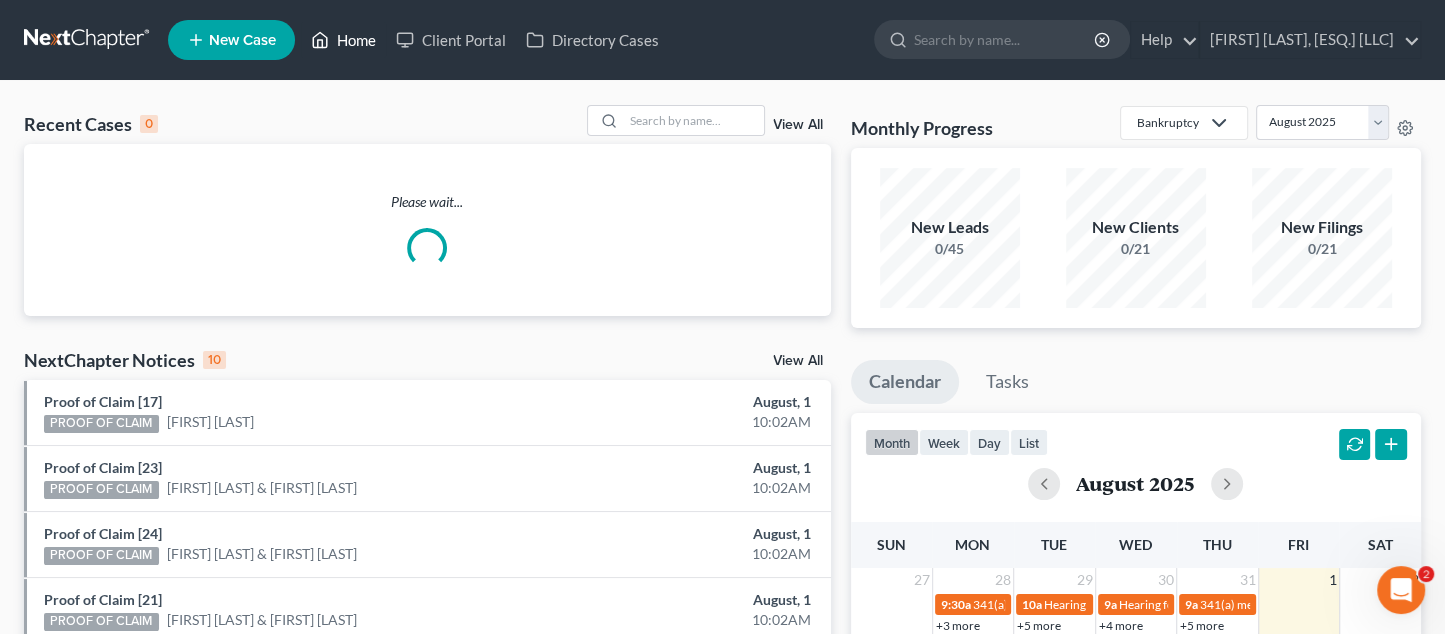 click on "Home" at bounding box center (343, 40) 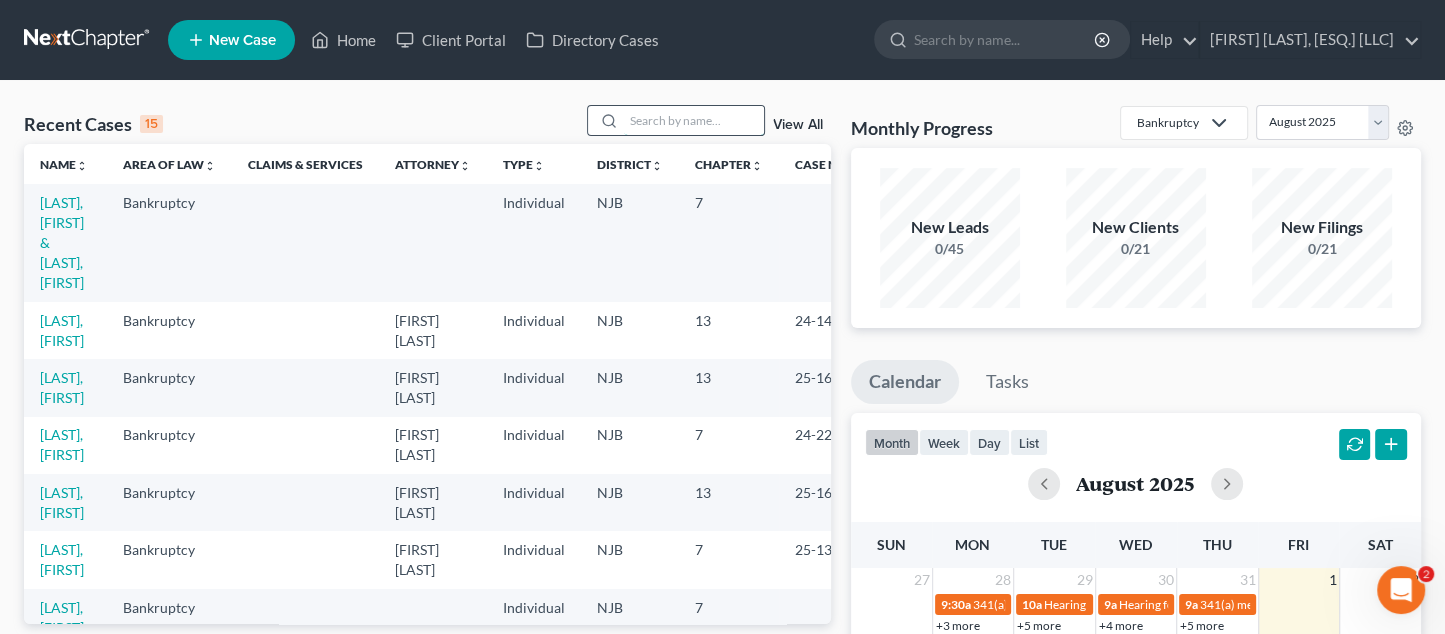 click at bounding box center [694, 120] 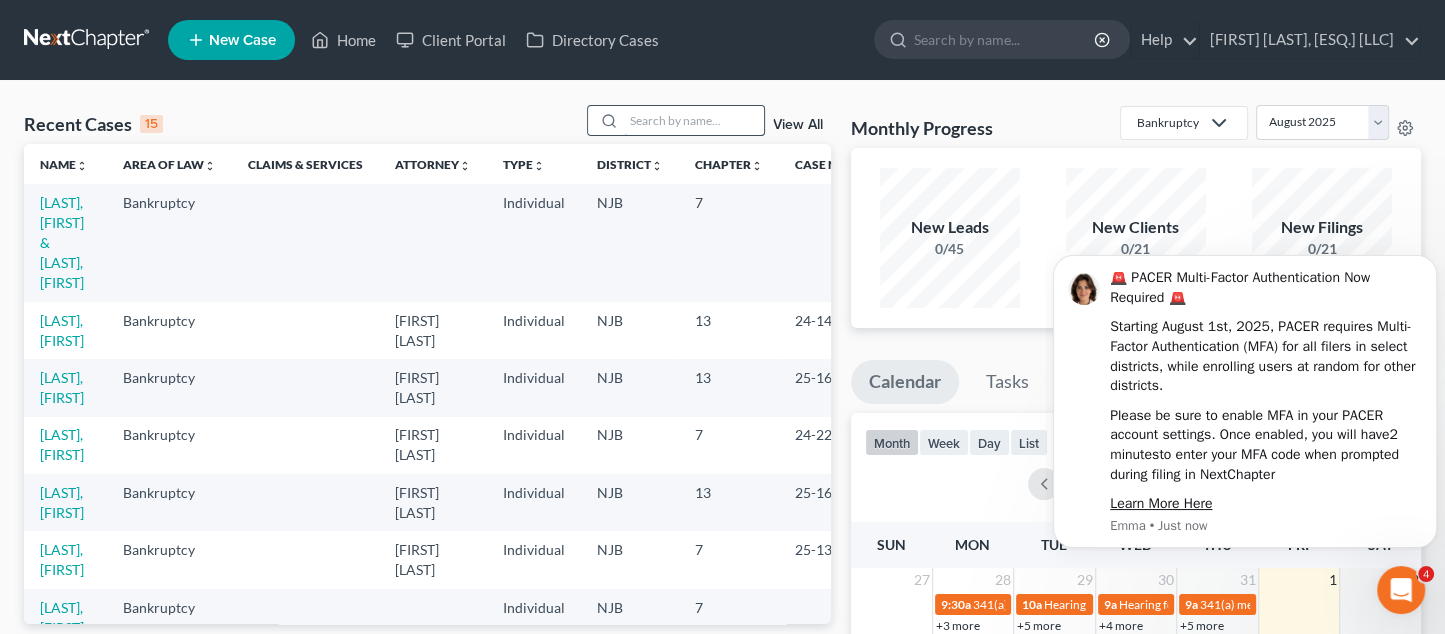 scroll, scrollTop: 0, scrollLeft: 0, axis: both 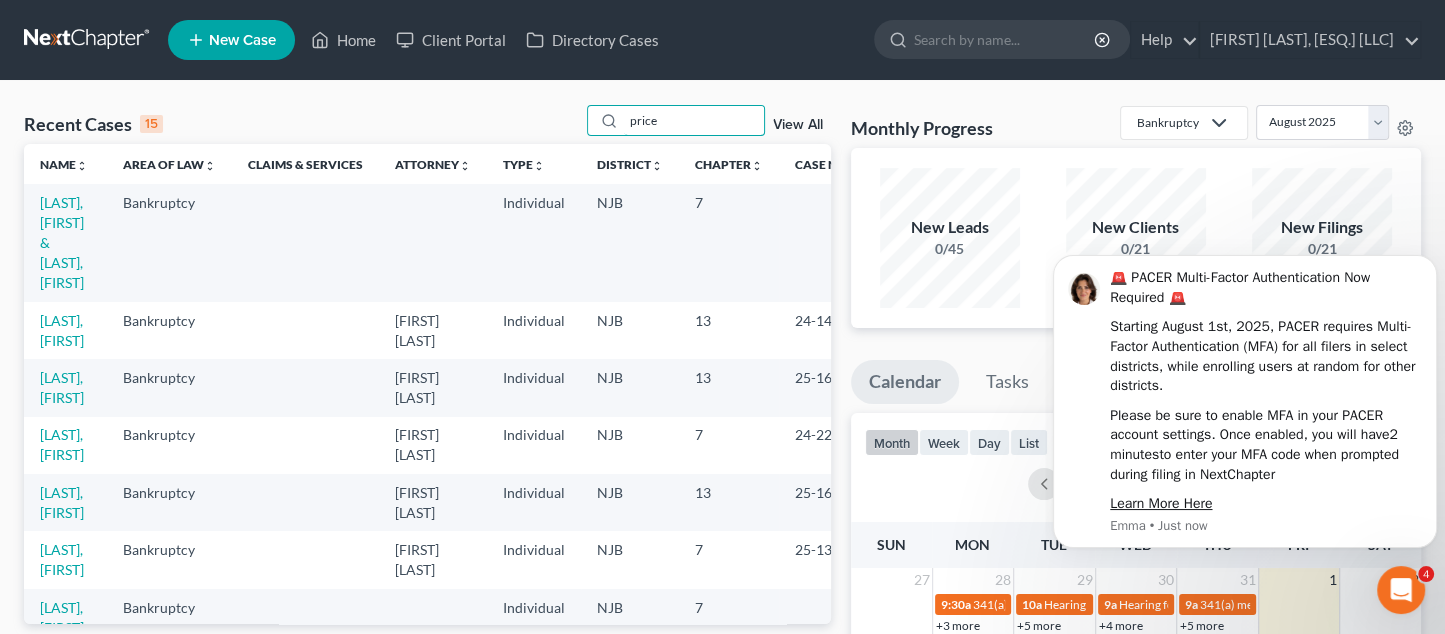 type on "price" 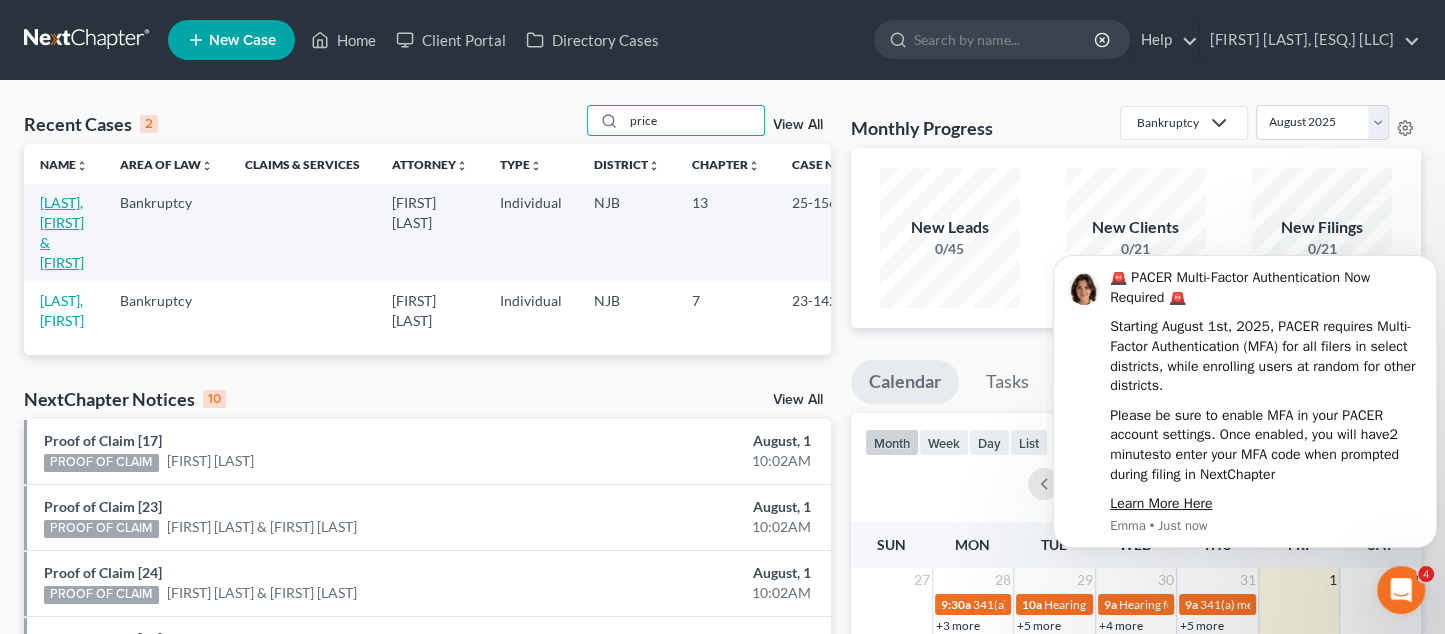 click on "[NAME] [LAST] & [NAME] [LAST]" at bounding box center [62, 232] 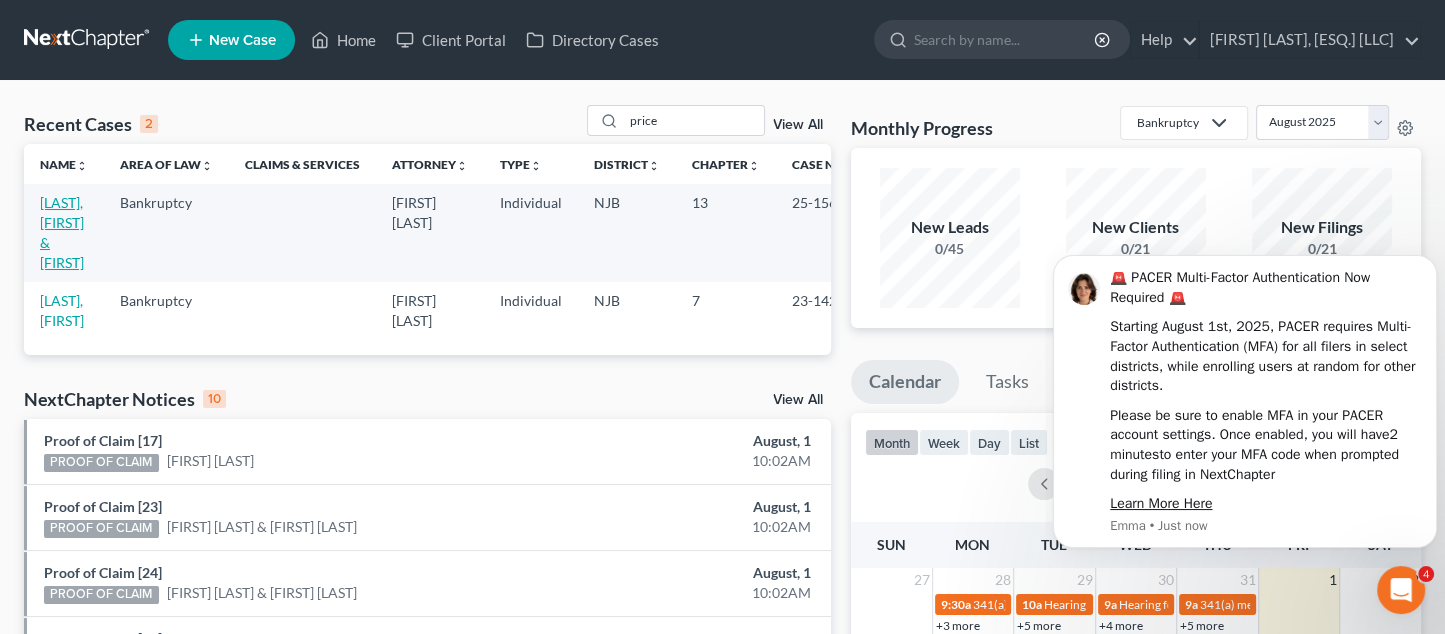 select on "6" 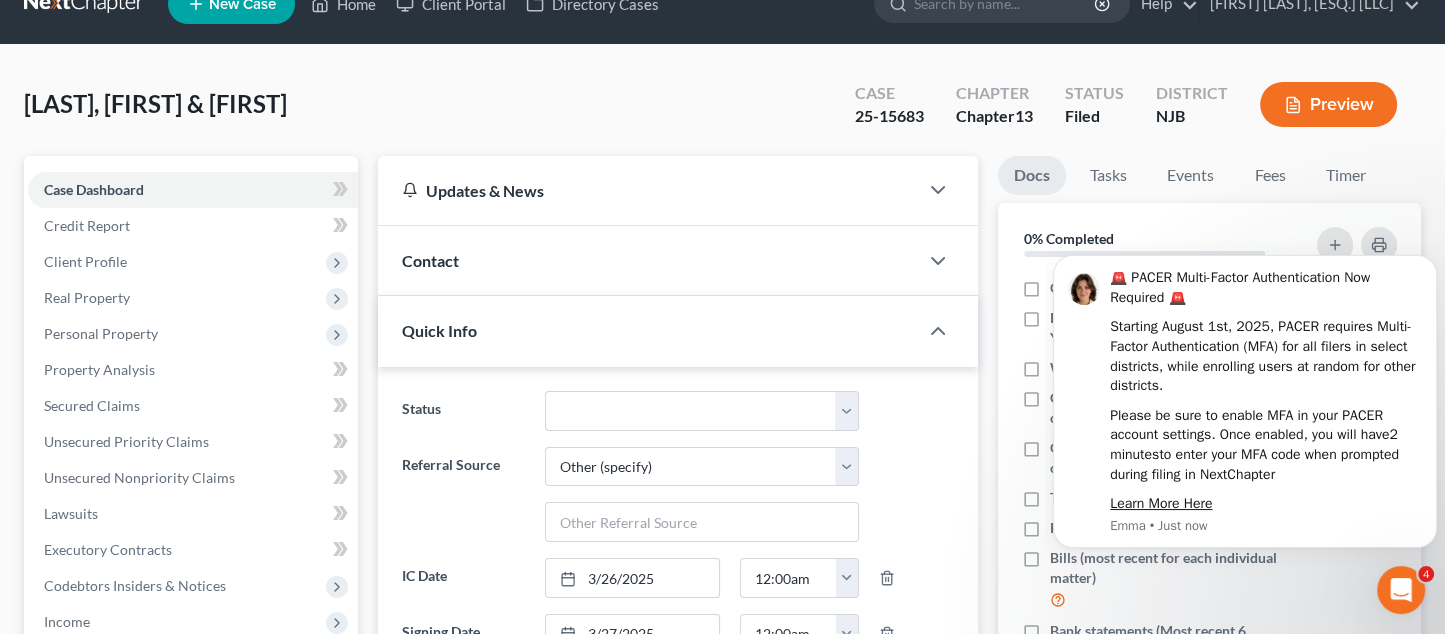 scroll, scrollTop: 500, scrollLeft: 0, axis: vertical 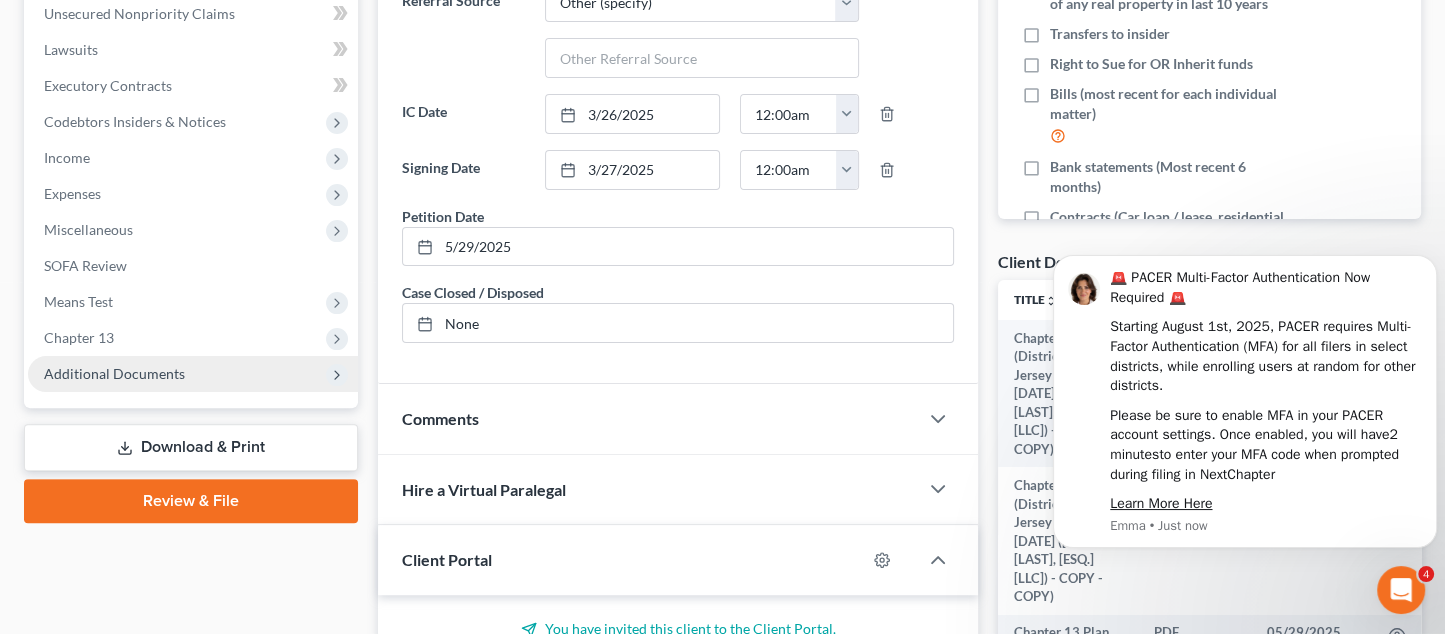 click on "Additional Documents" at bounding box center (114, 373) 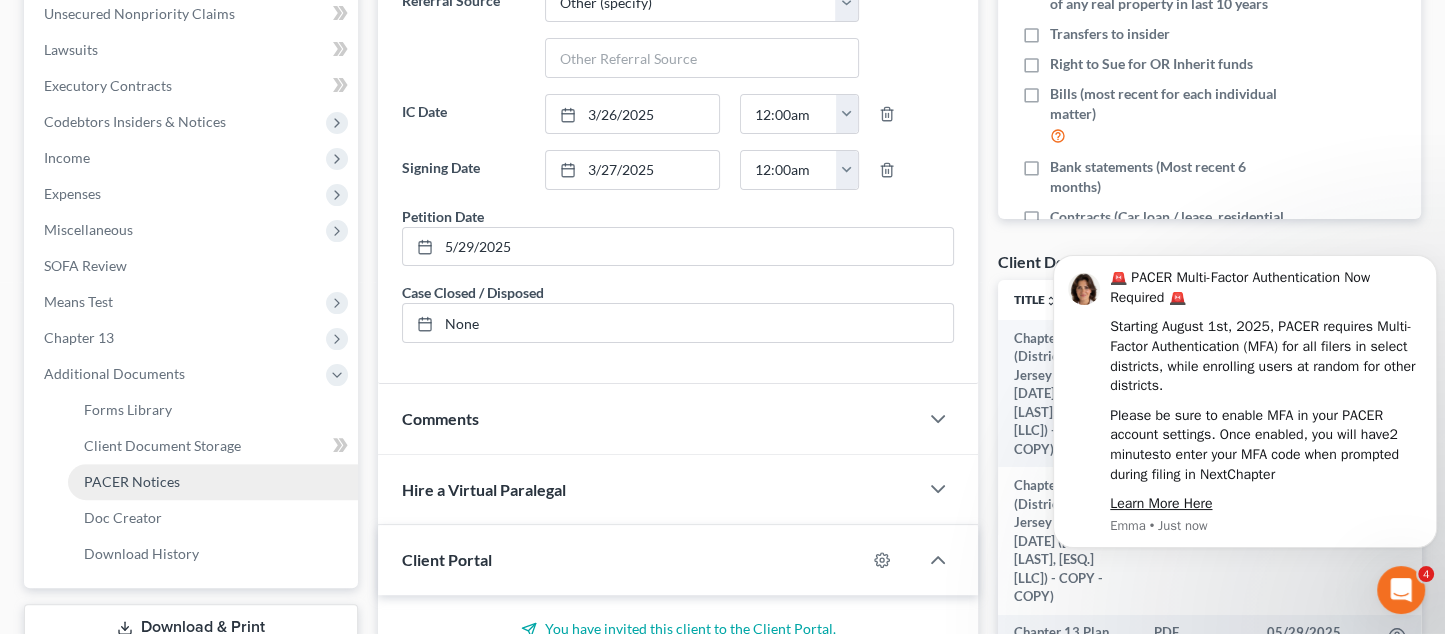 click on "PACER Notices" at bounding box center (132, 481) 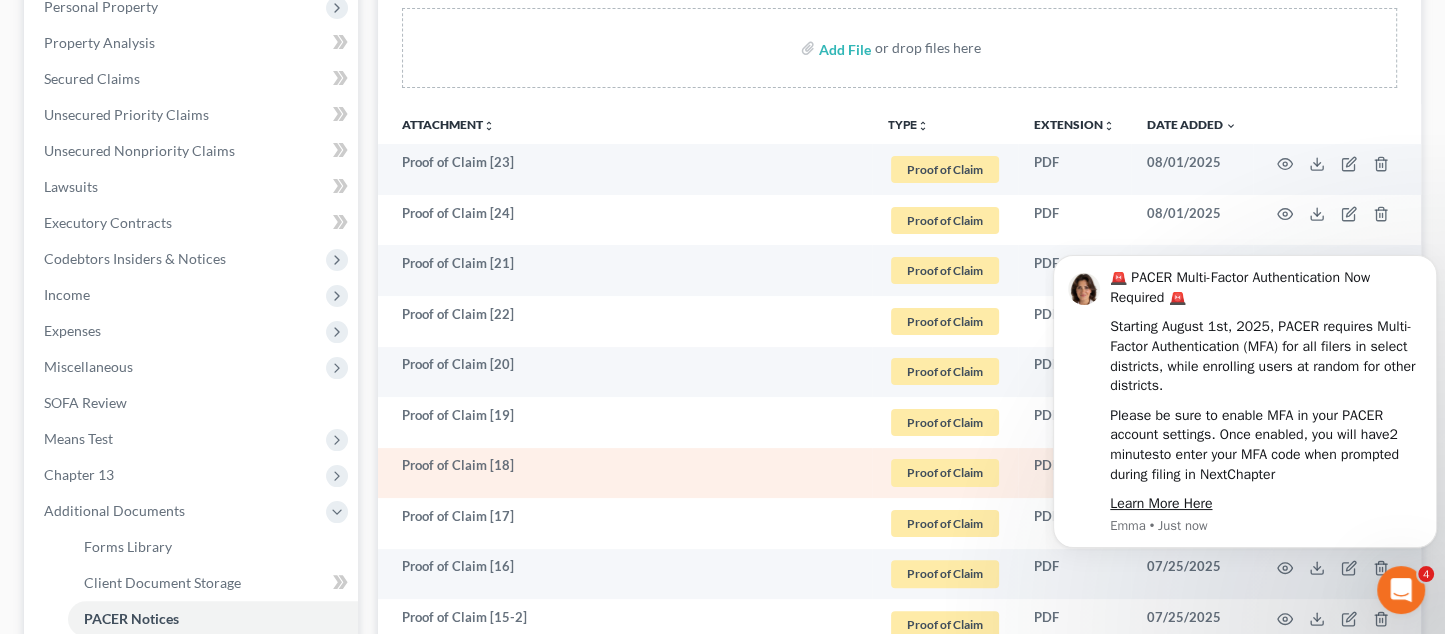scroll, scrollTop: 300, scrollLeft: 0, axis: vertical 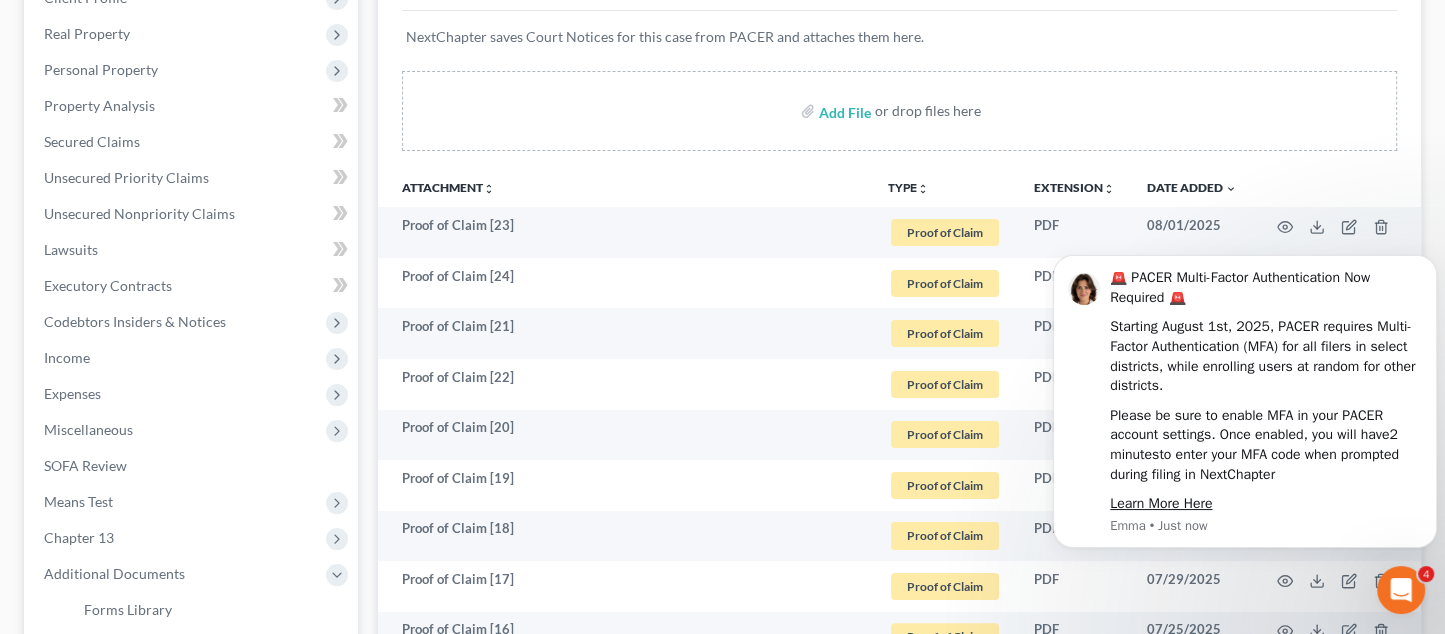 click on "NextChapter saves Court Notices for this case from PACER and attaches them here." at bounding box center [899, 49] 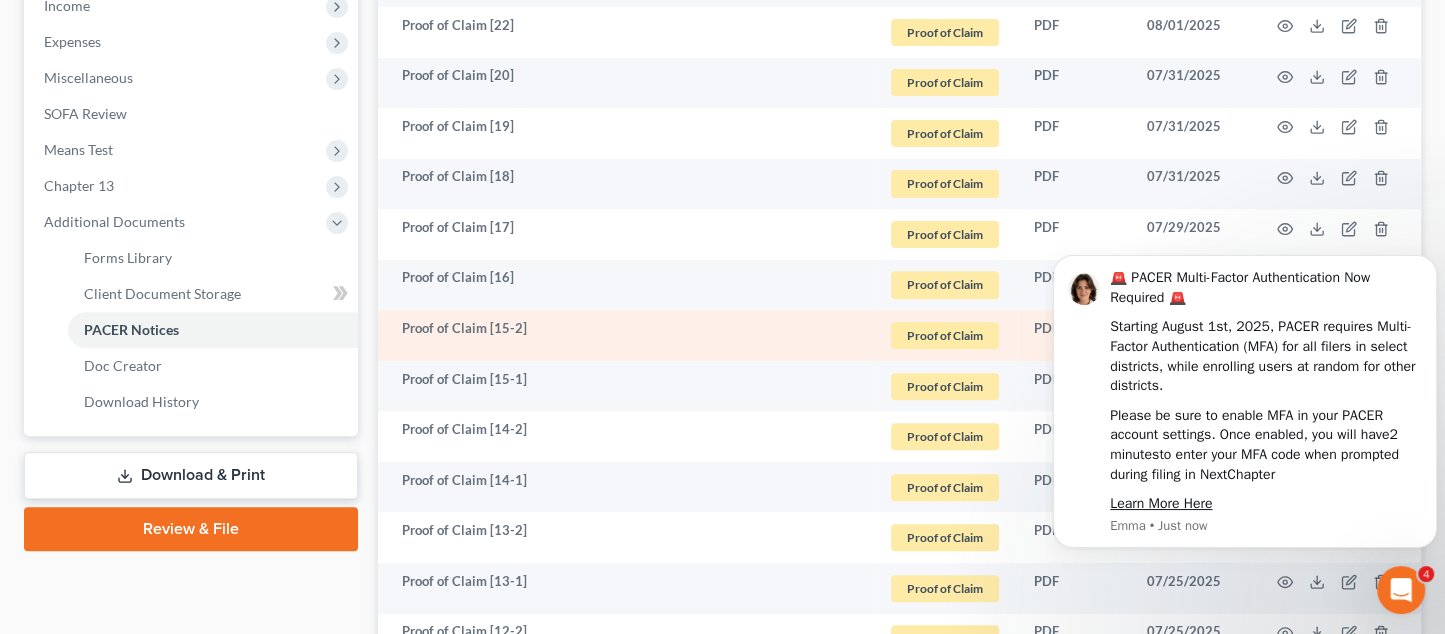 scroll, scrollTop: 800, scrollLeft: 0, axis: vertical 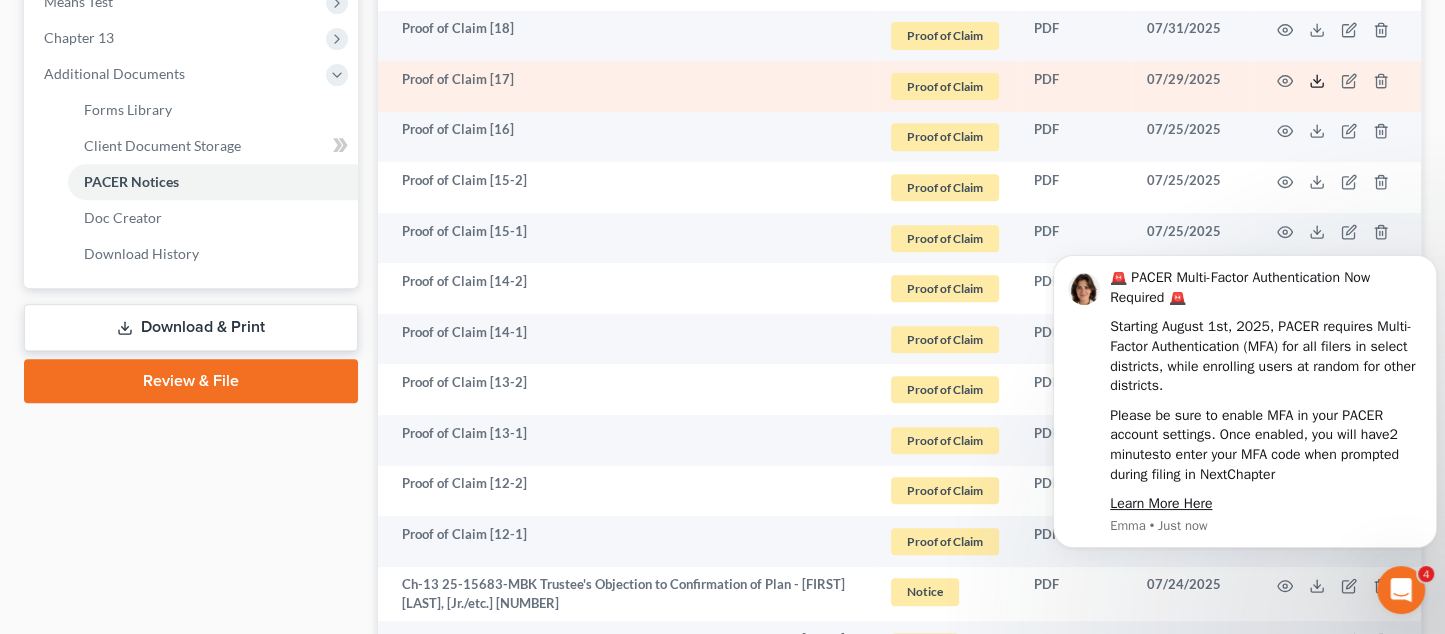 click 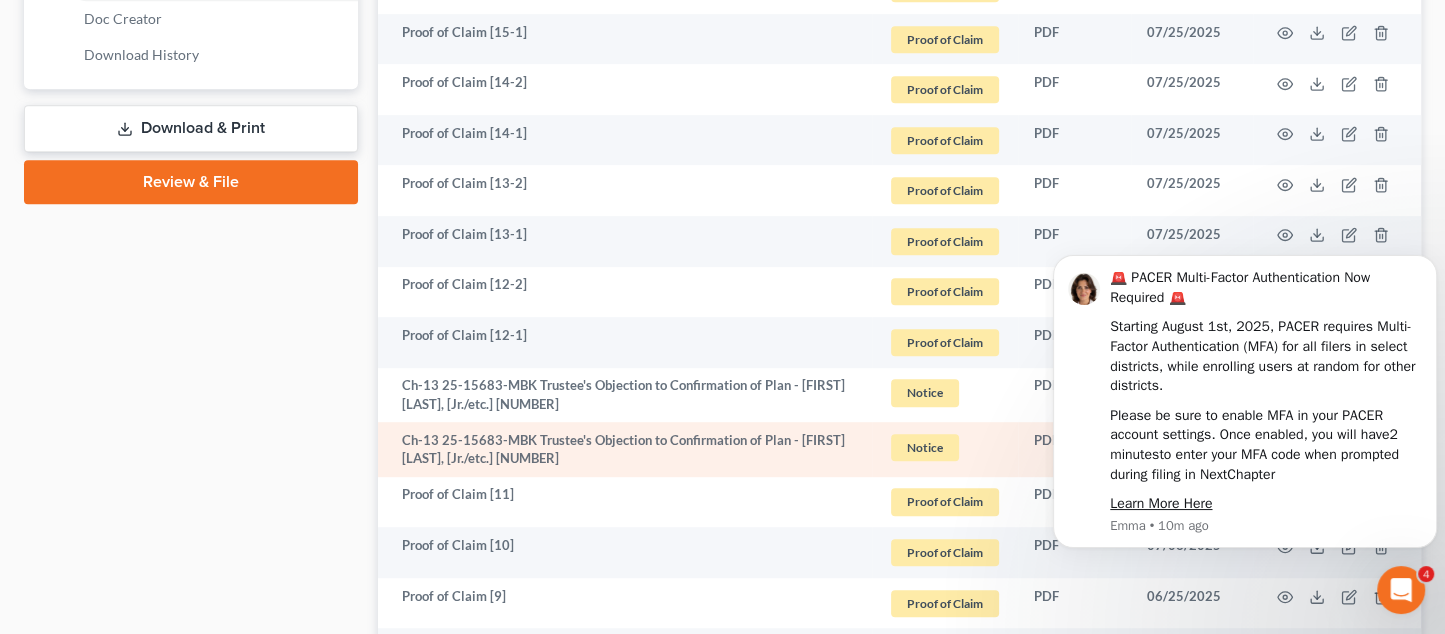 scroll, scrollTop: 1000, scrollLeft: 0, axis: vertical 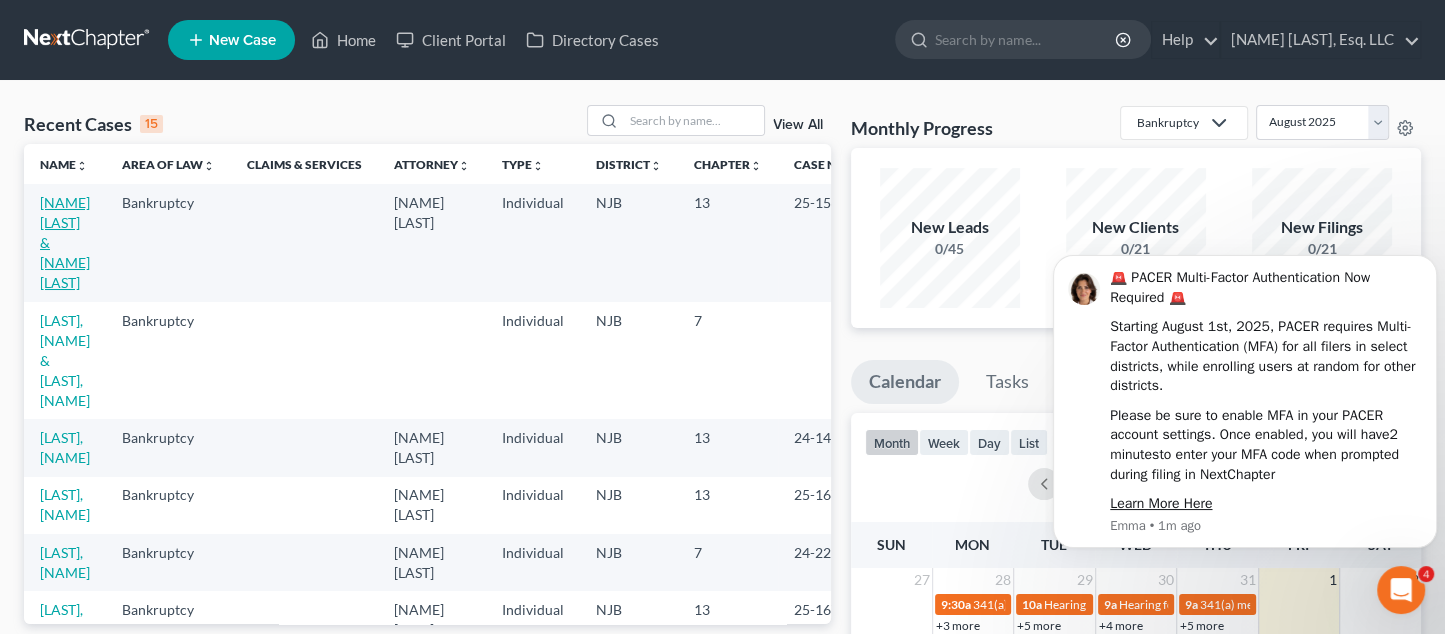 click on "[NAME] [LAST] & [NAME] [LAST]" at bounding box center (65, 242) 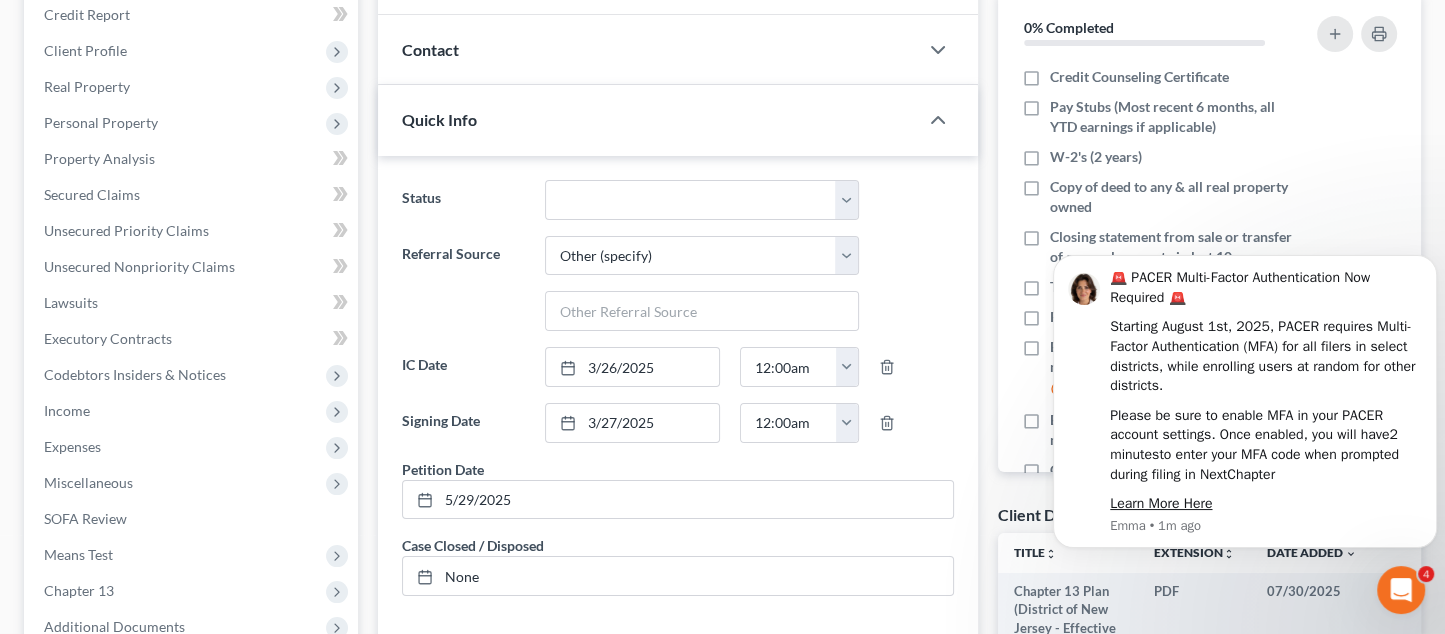 scroll, scrollTop: 500, scrollLeft: 0, axis: vertical 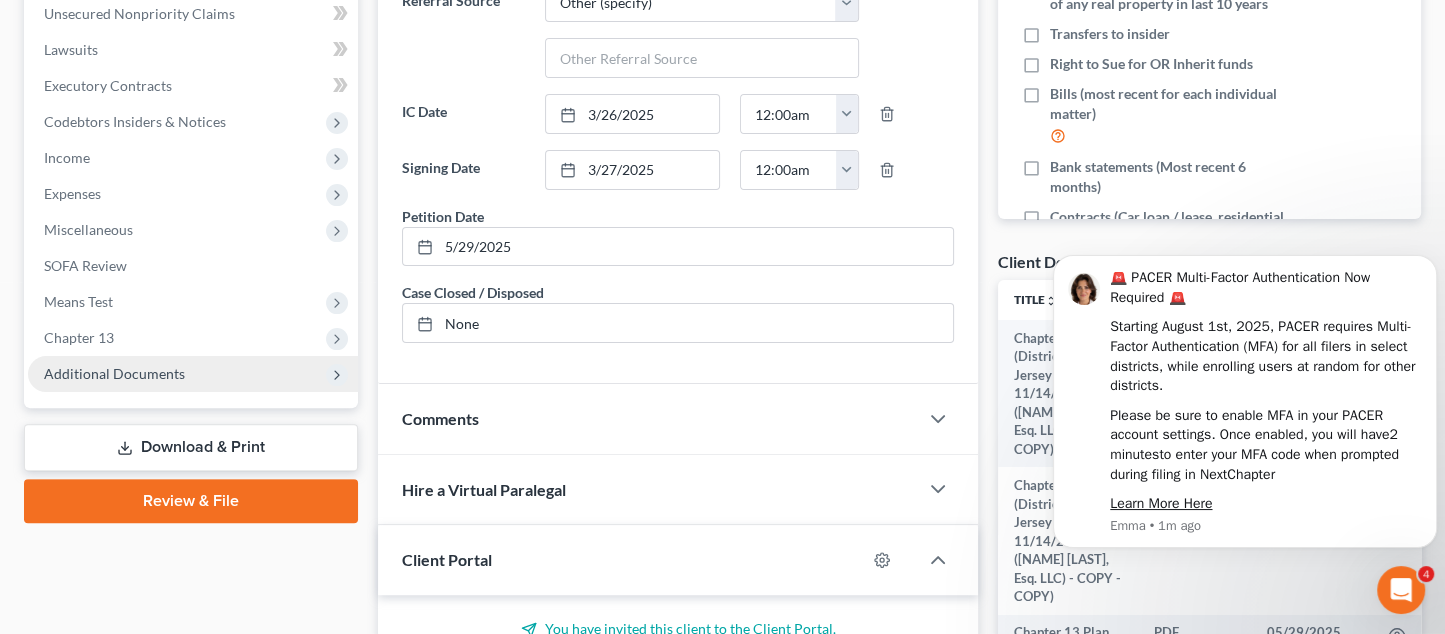 click on "Additional Documents" at bounding box center [114, 373] 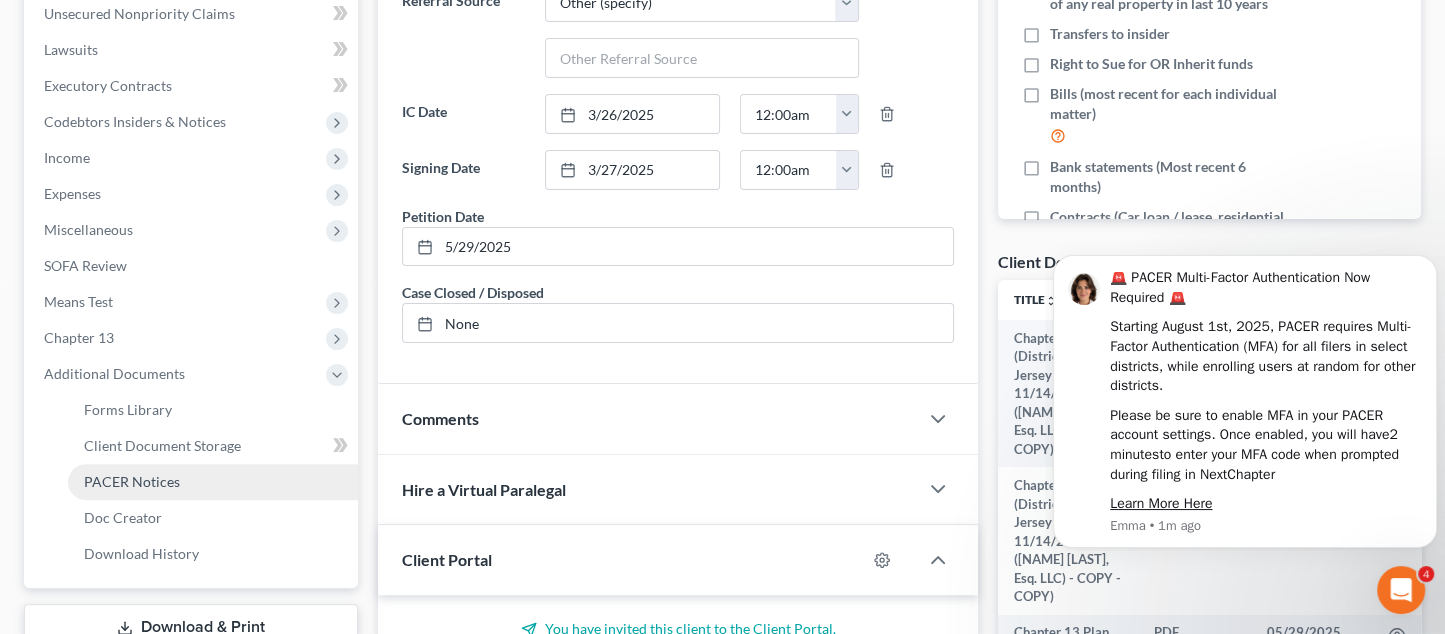 click on "PACER Notices" at bounding box center [132, 481] 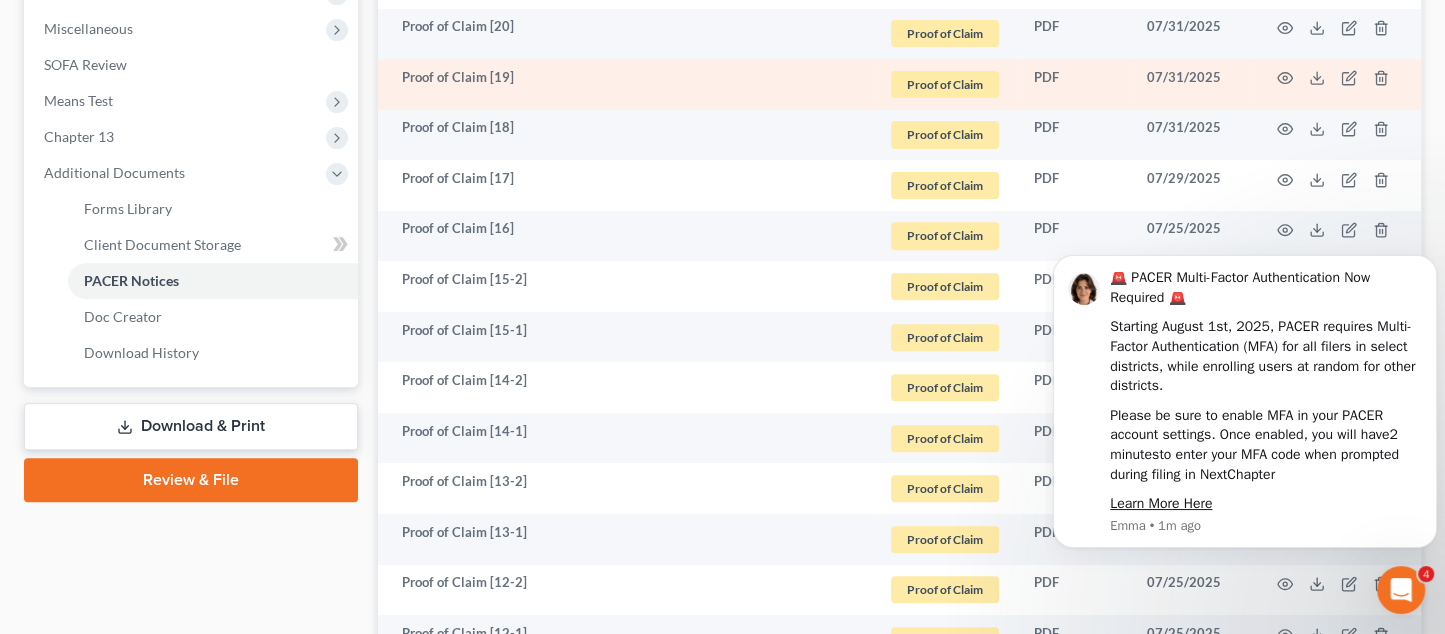 scroll, scrollTop: 700, scrollLeft: 0, axis: vertical 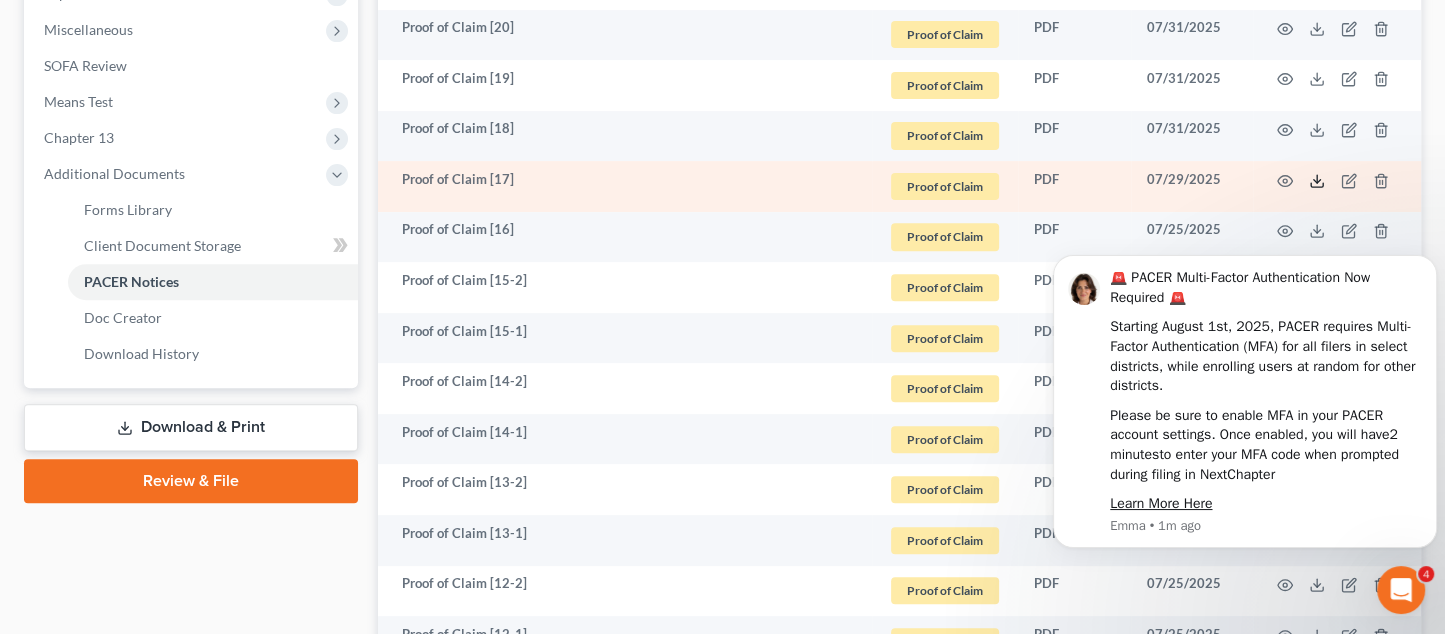 click 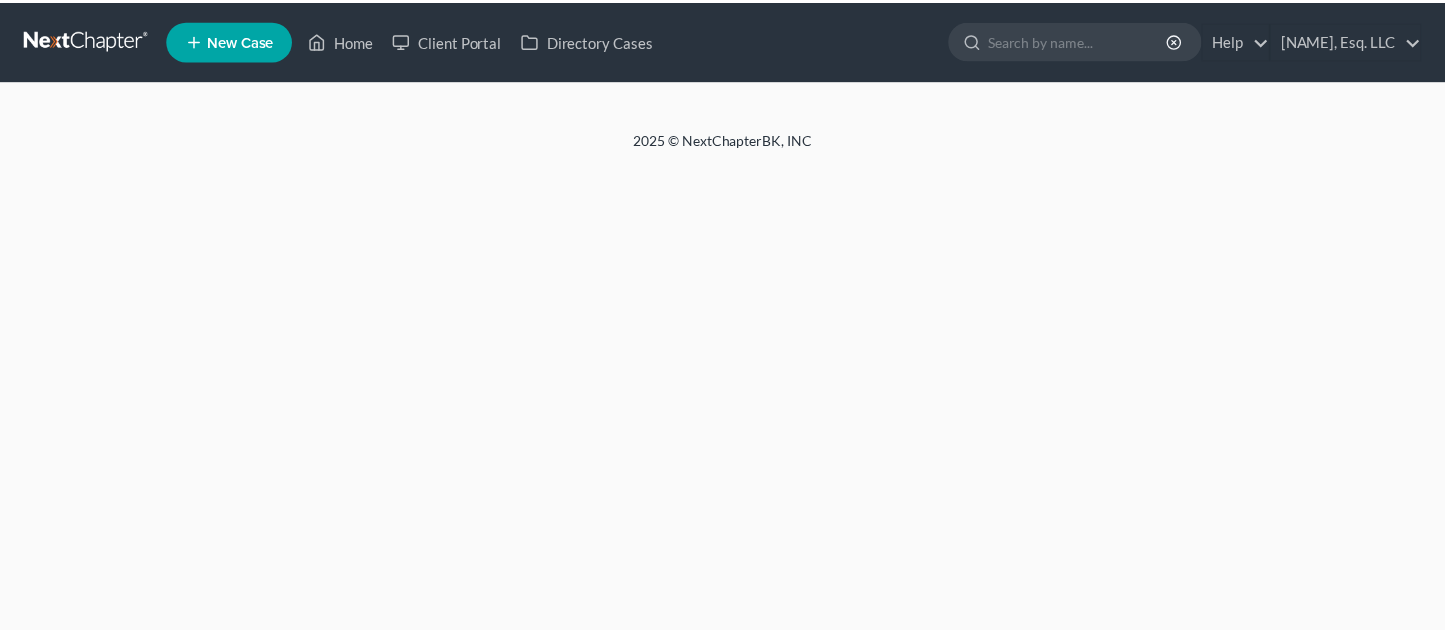 scroll, scrollTop: 0, scrollLeft: 0, axis: both 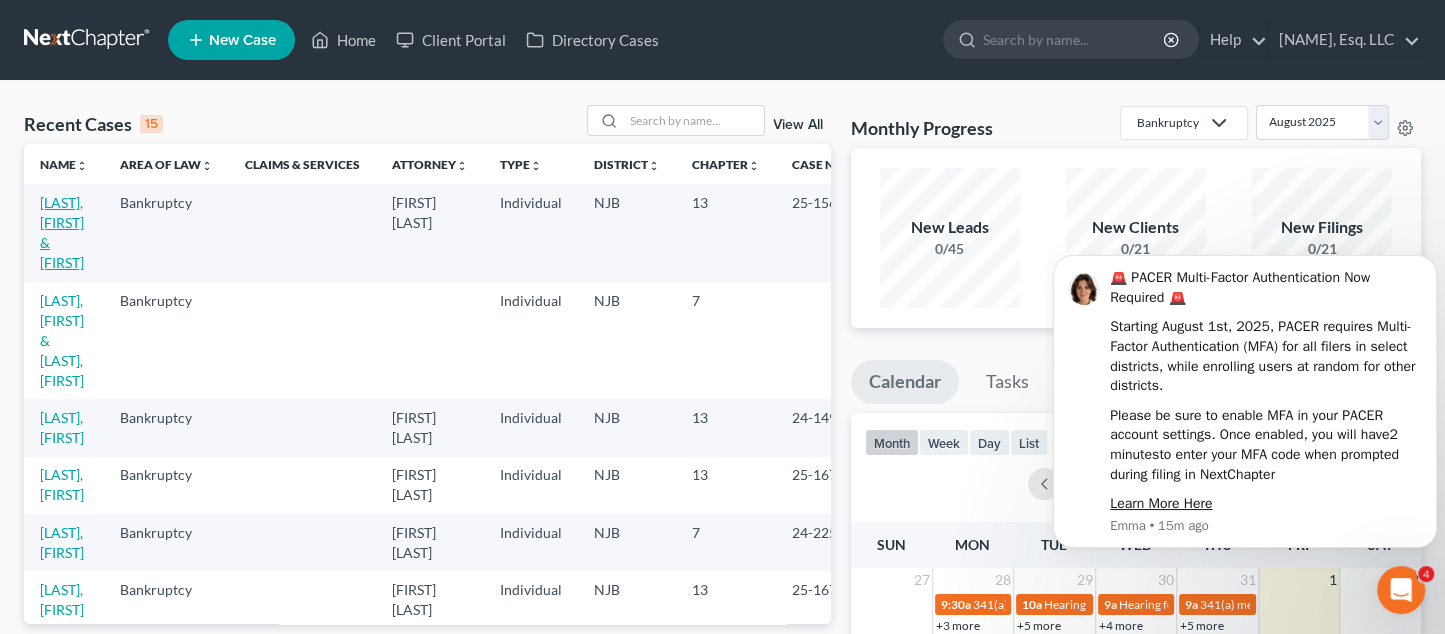 click on "[LAST], [FIRST] & [FIRST]" at bounding box center (62, 232) 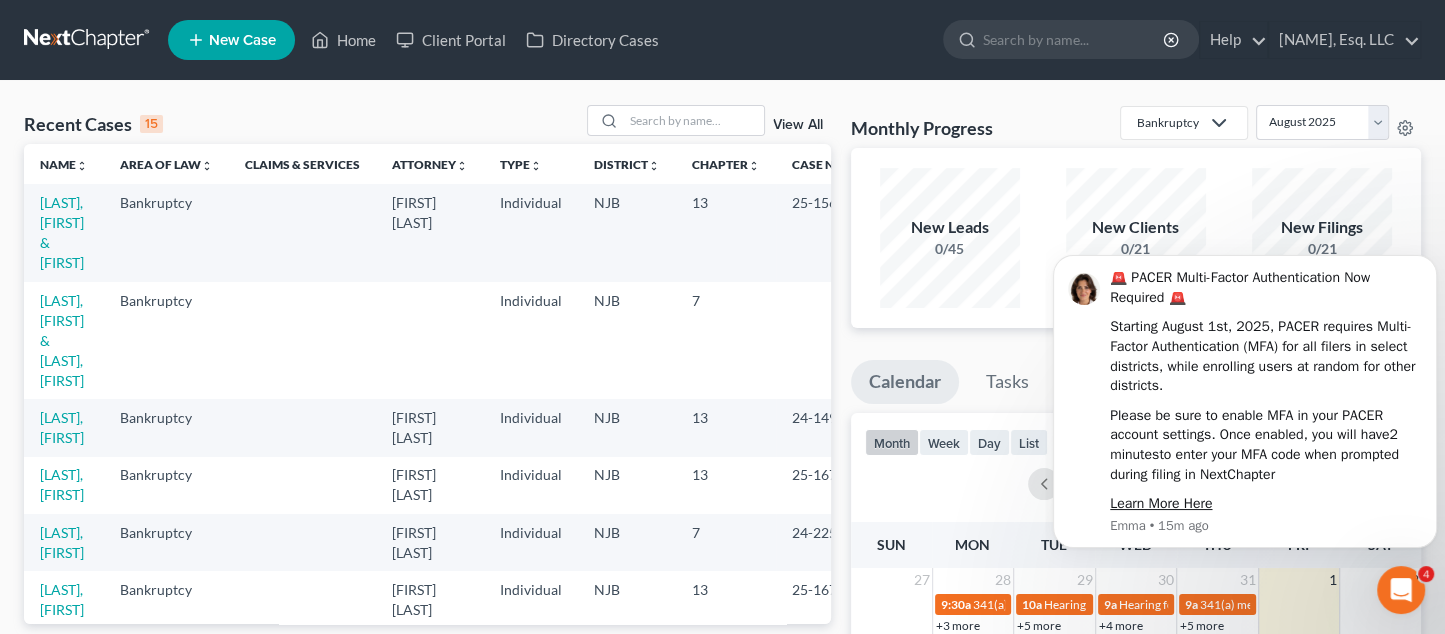 select on "6" 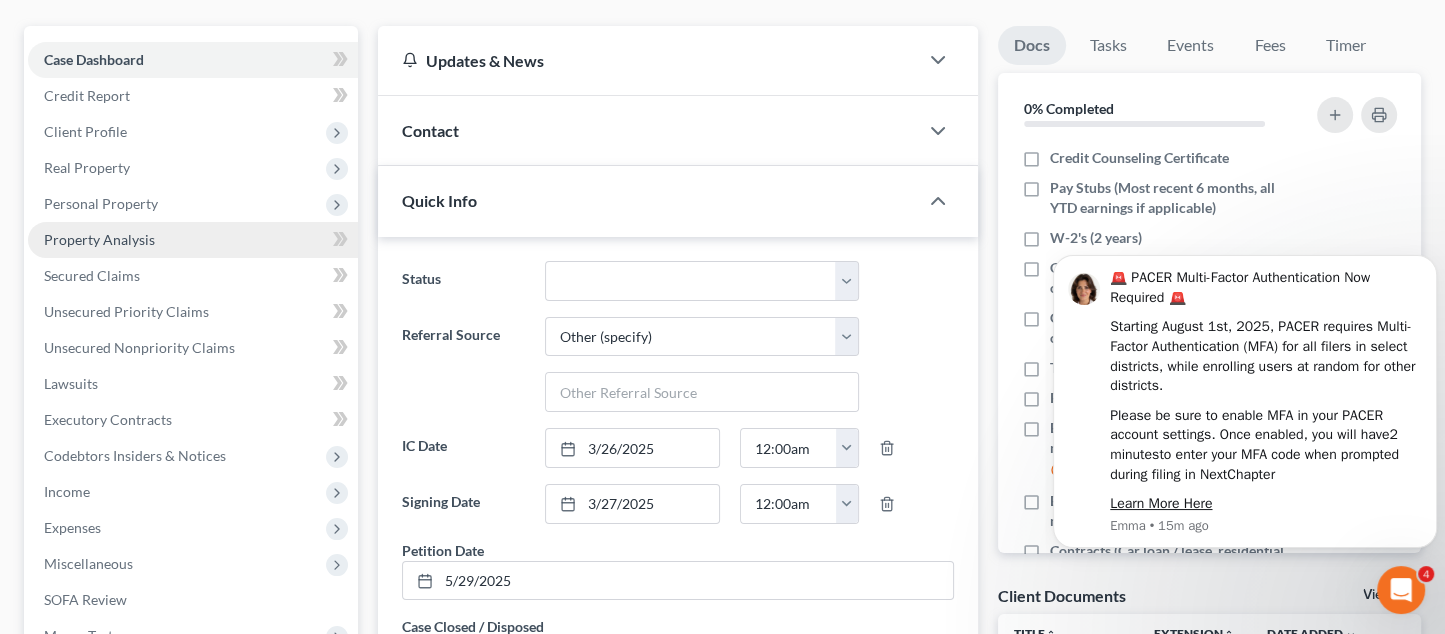 scroll, scrollTop: 500, scrollLeft: 0, axis: vertical 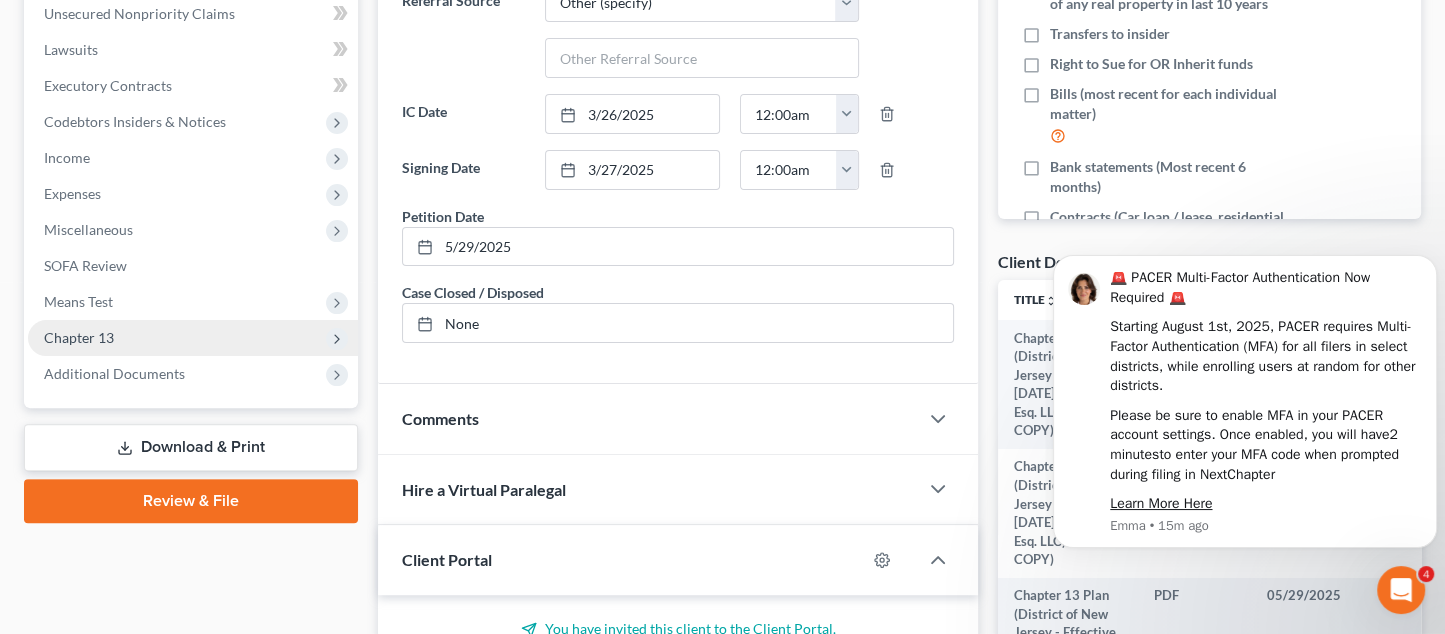 click on "Chapter 13" at bounding box center [193, 338] 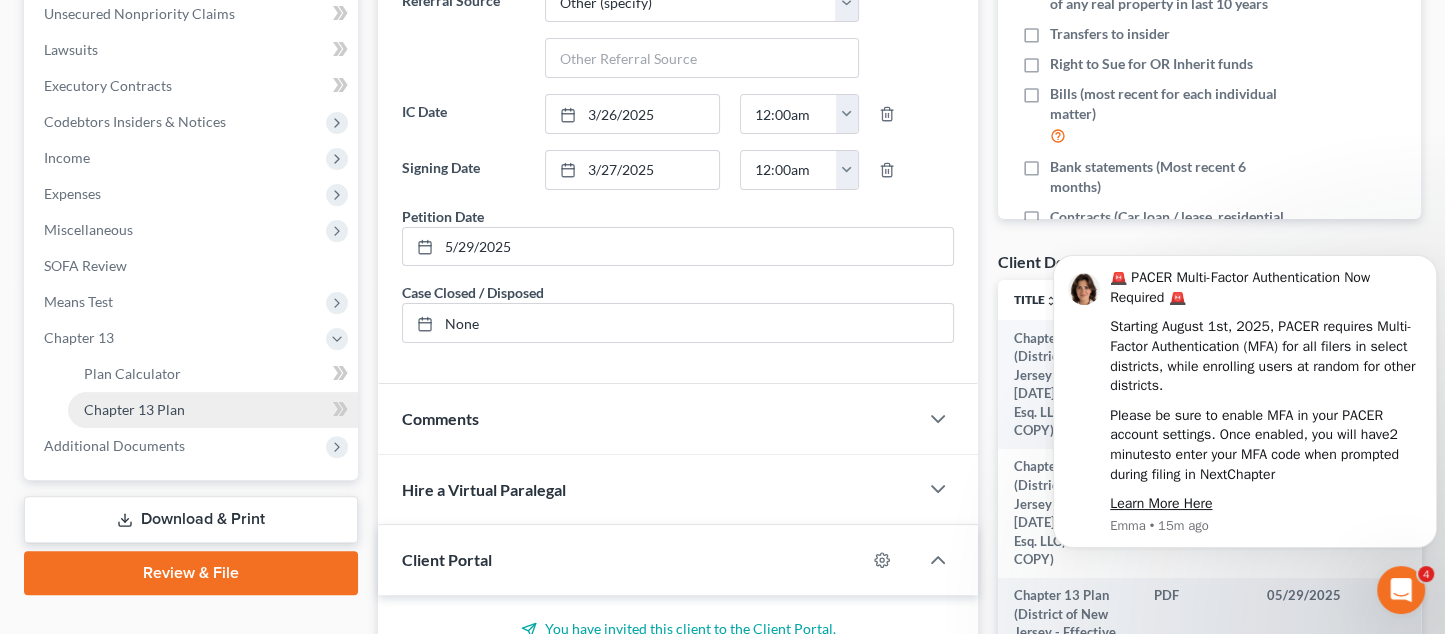 click on "Chapter 13 Plan" at bounding box center [134, 409] 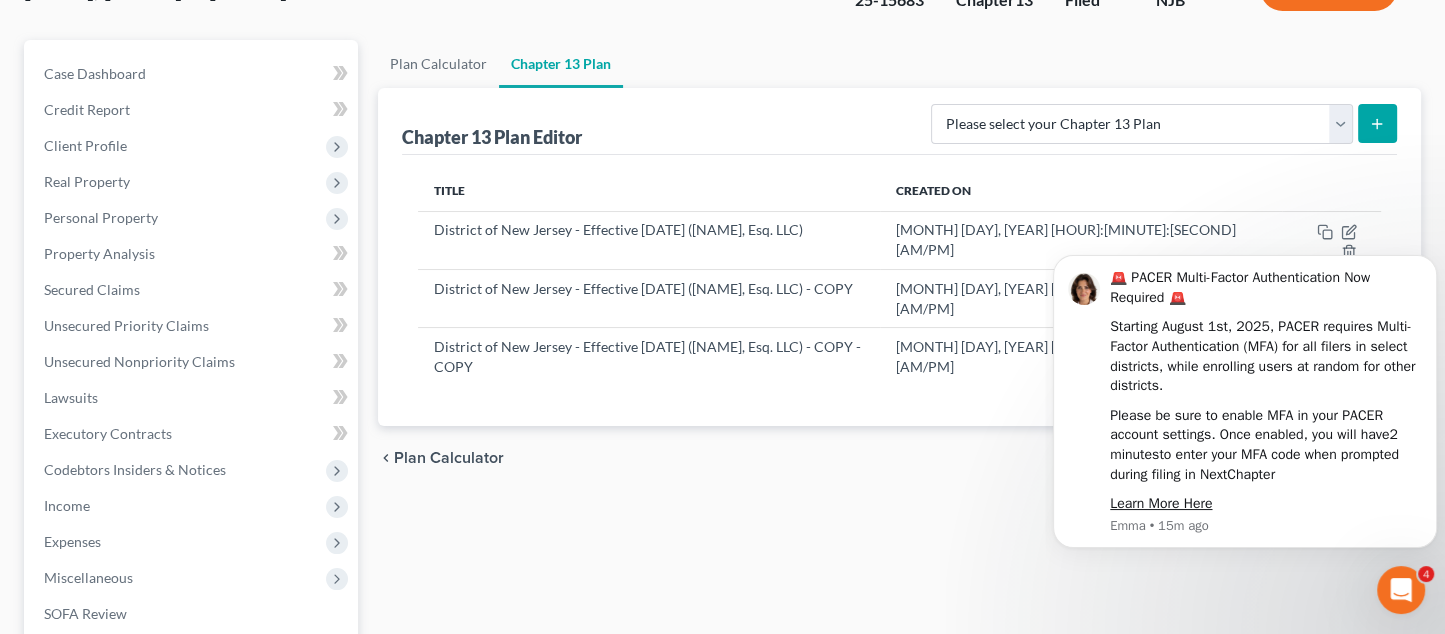 scroll, scrollTop: 300, scrollLeft: 0, axis: vertical 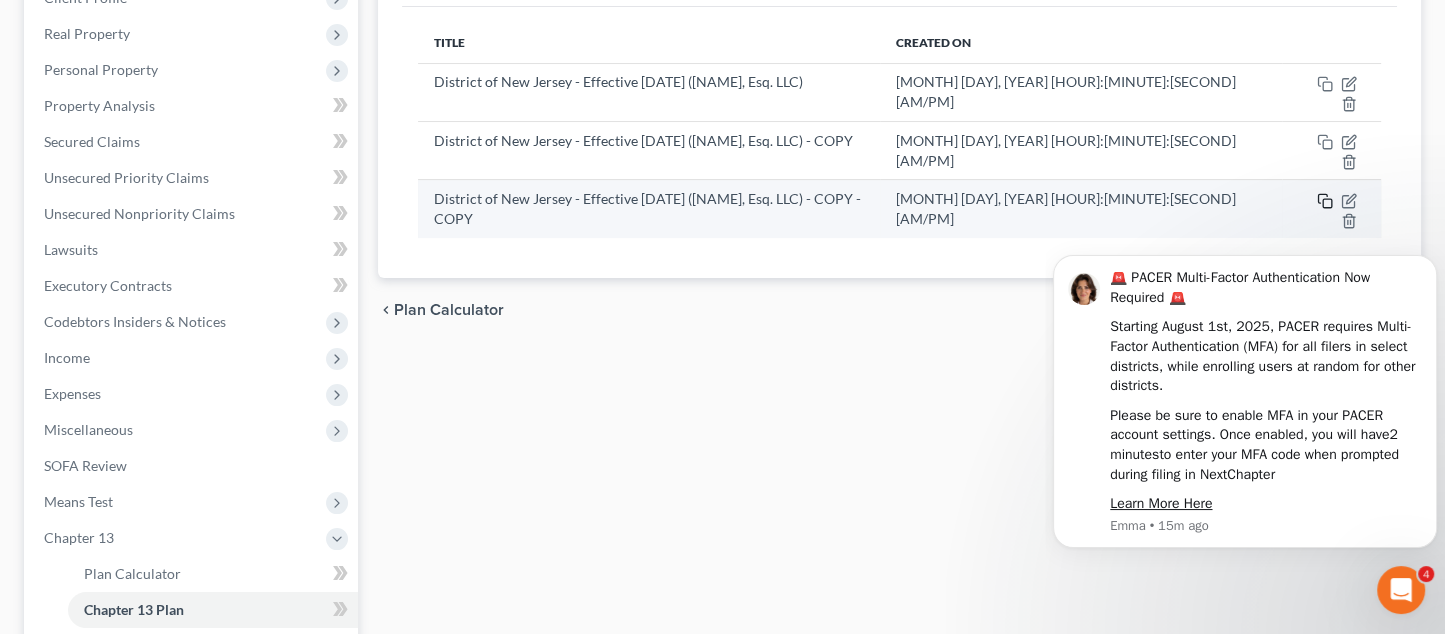 click 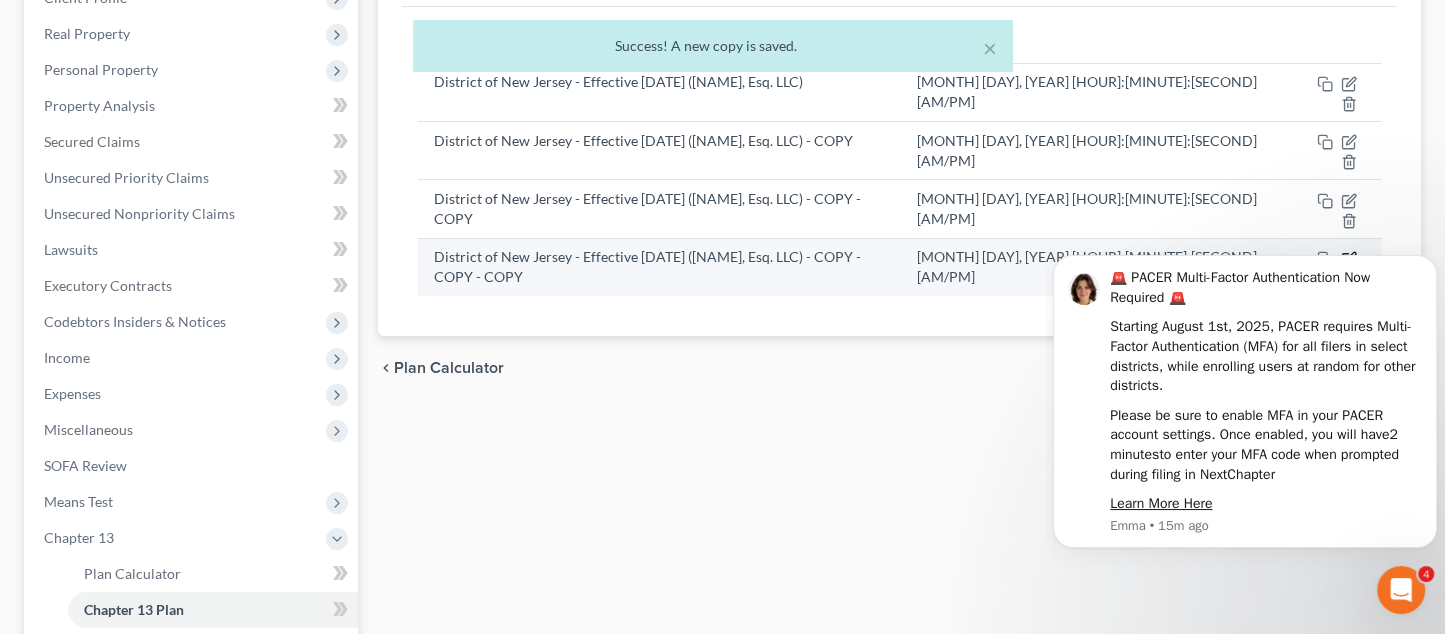 click 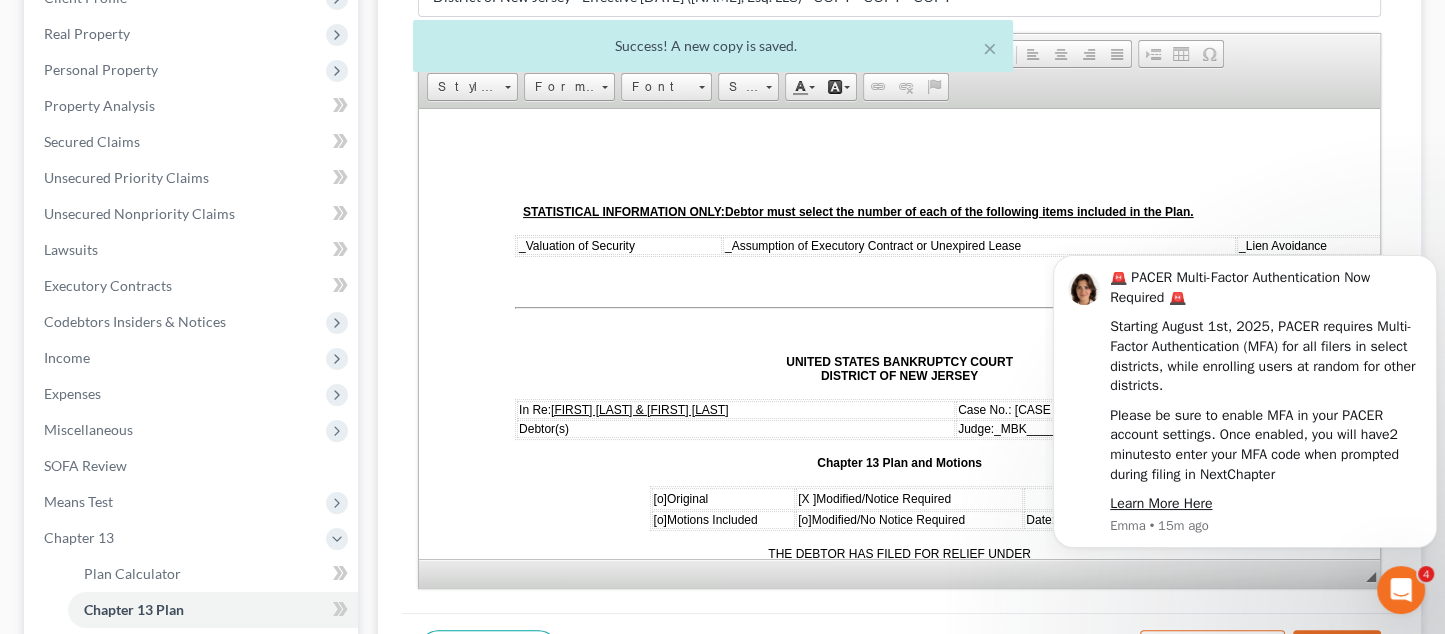 scroll, scrollTop: 0, scrollLeft: 0, axis: both 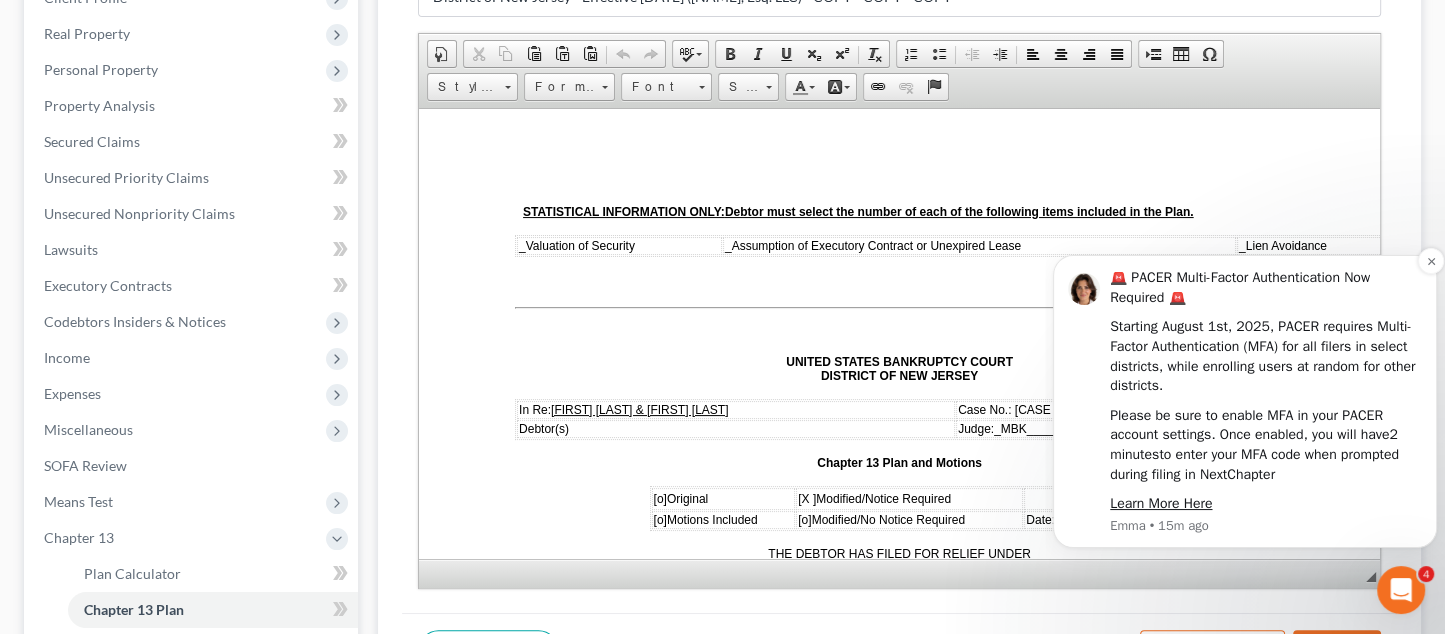 click on "Learn More Here" at bounding box center (1266, 504) 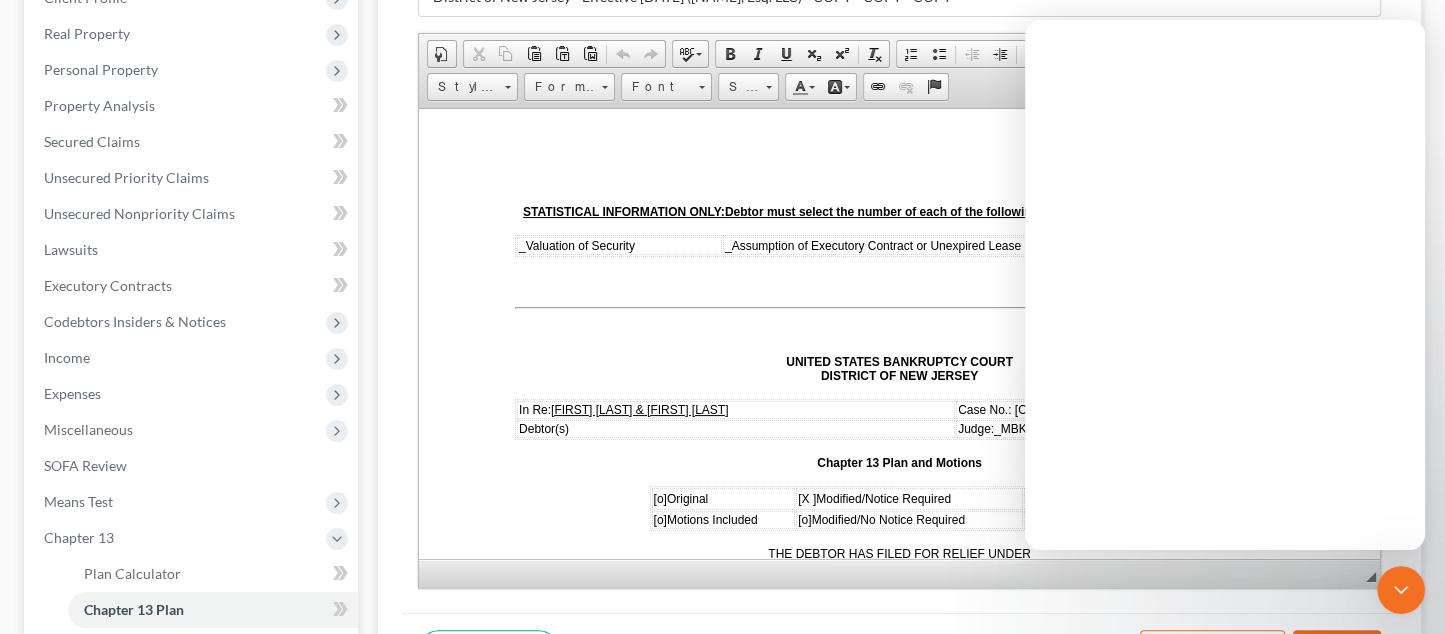 scroll, scrollTop: 0, scrollLeft: 0, axis: both 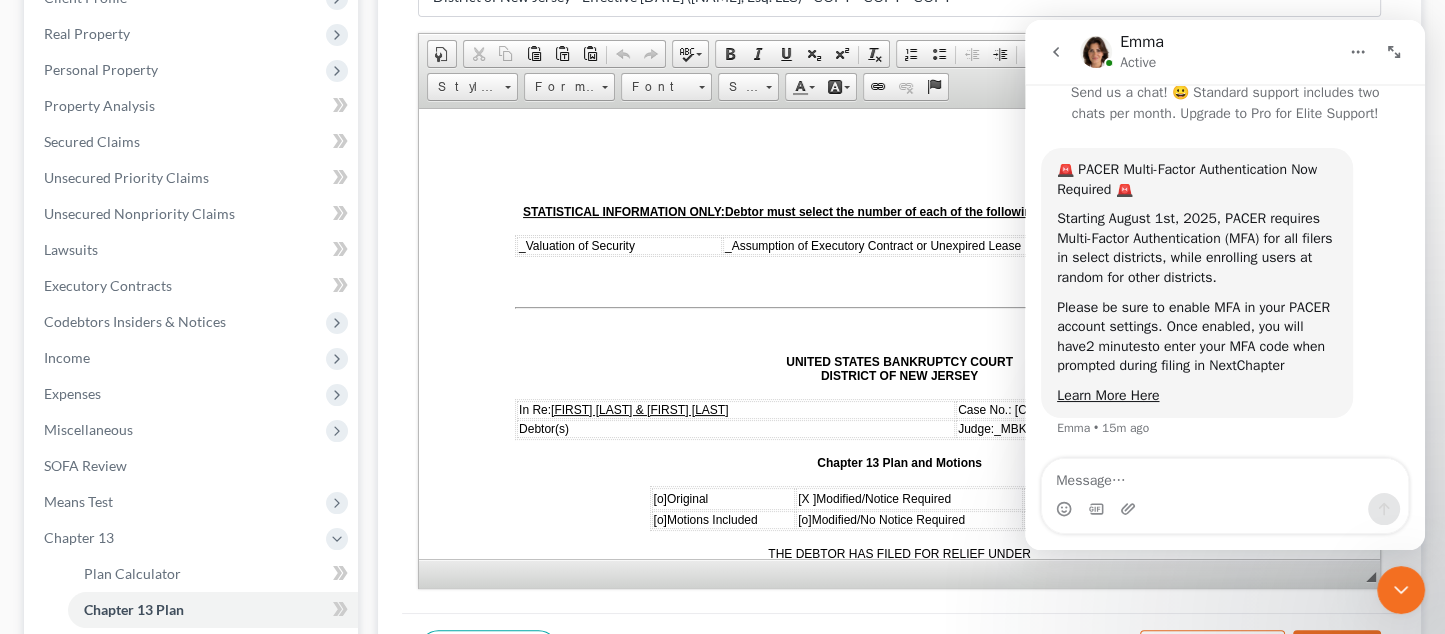 click on "[NAME] Active" at bounding box center (1209, 52) 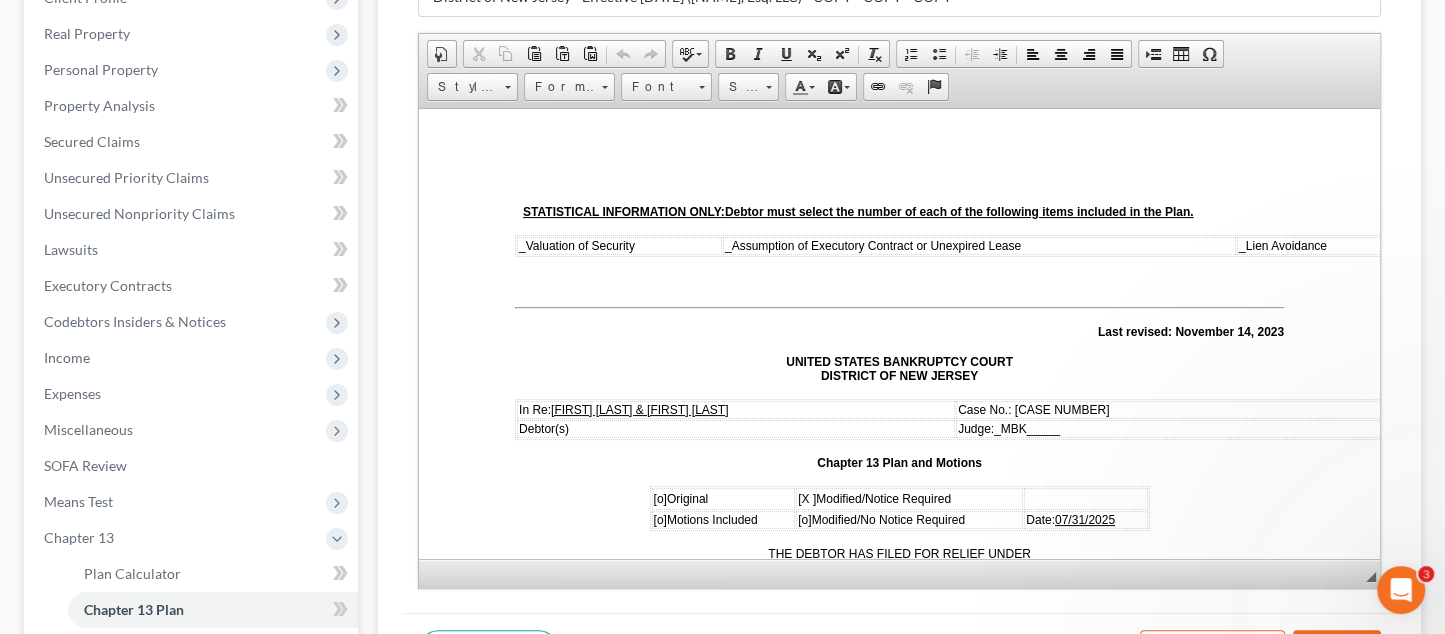 scroll, scrollTop: 0, scrollLeft: 0, axis: both 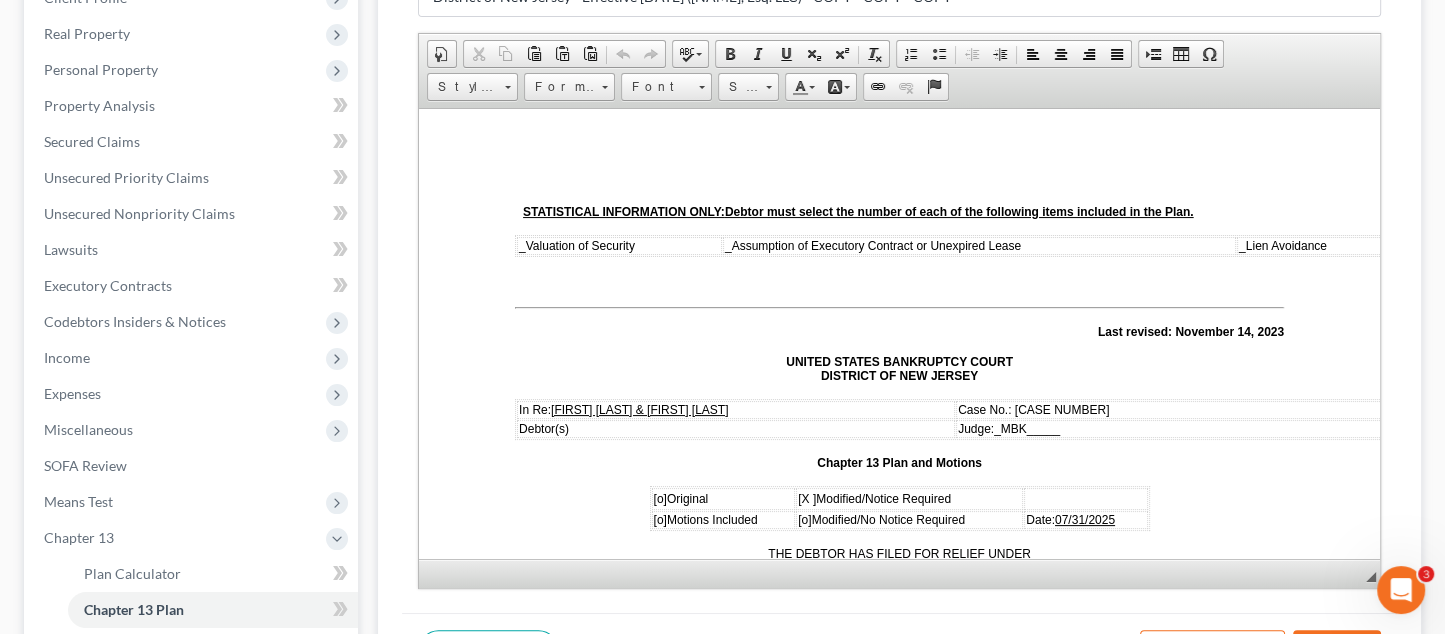 click on "07/31/2025" at bounding box center [1085, 519] 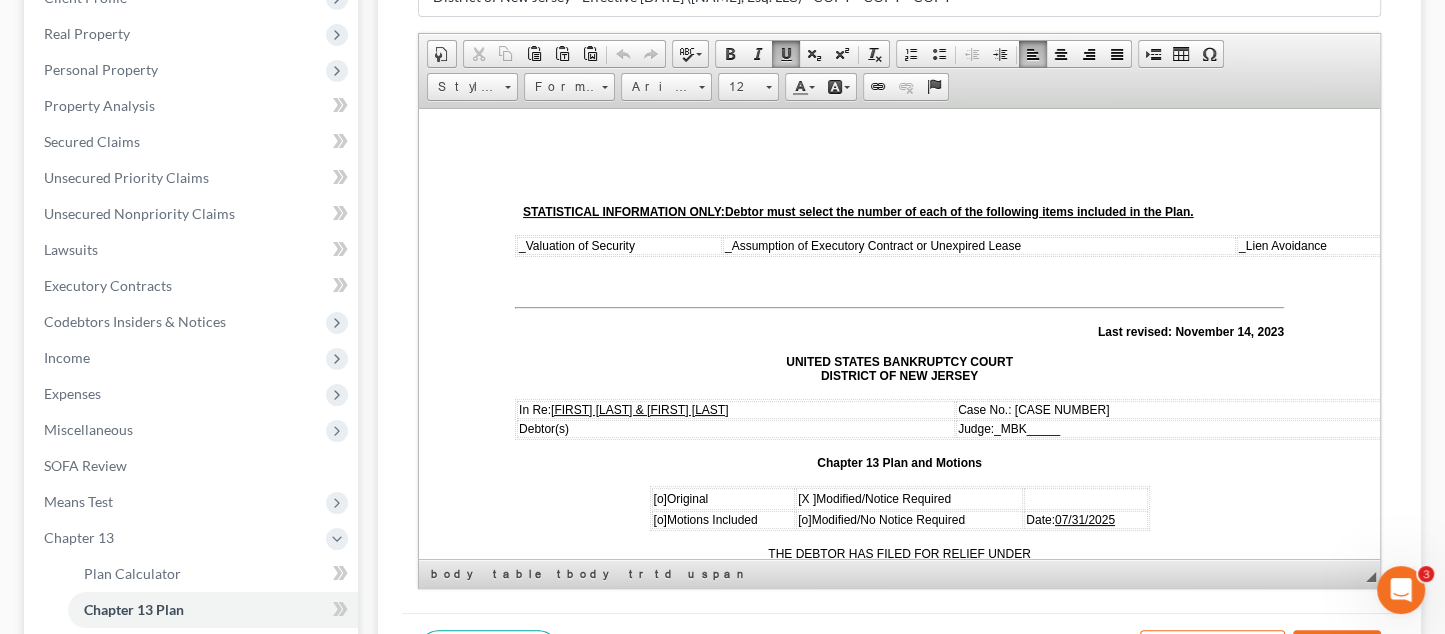type 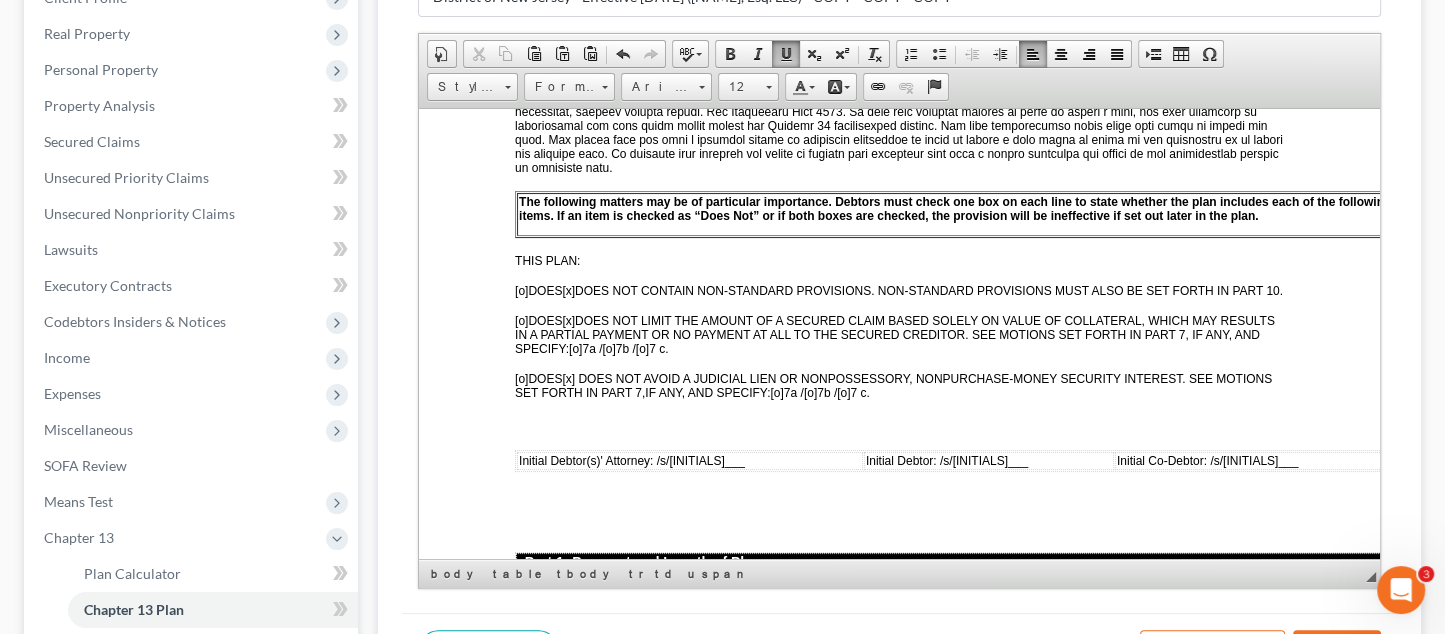 scroll, scrollTop: 700, scrollLeft: 0, axis: vertical 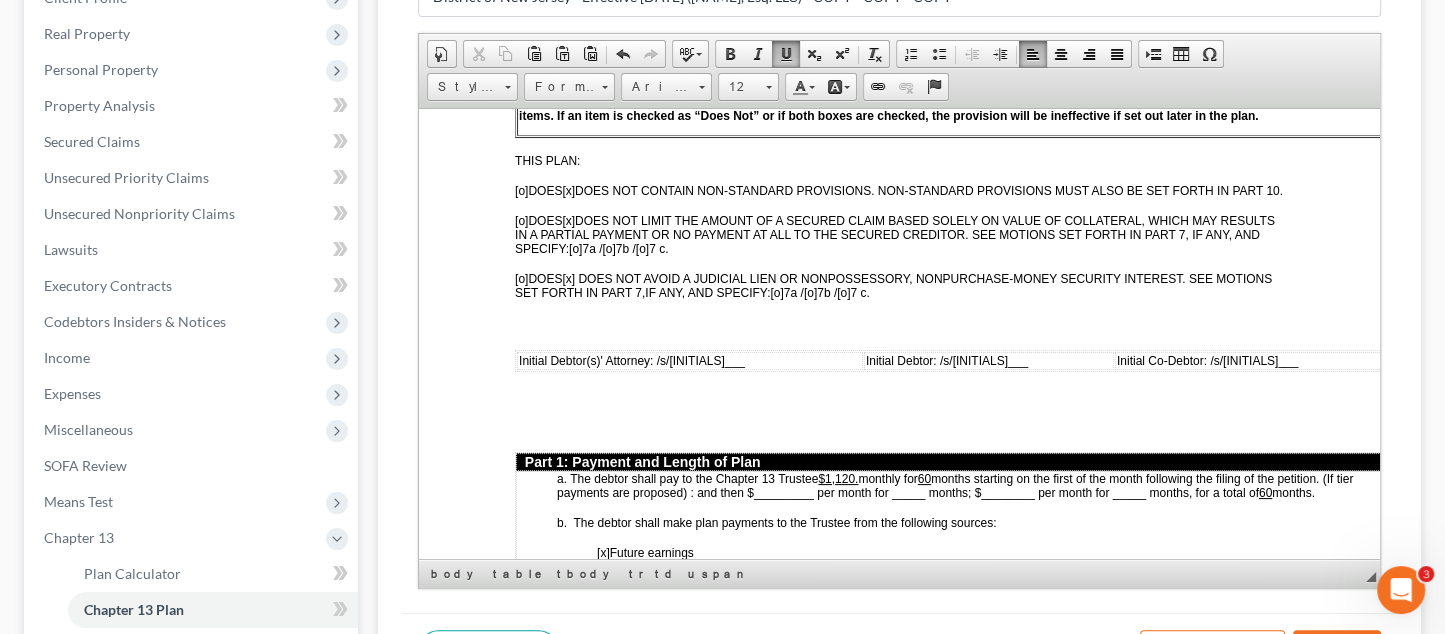 click on "Initial Debtor(s)' Attorney: /s/[INITIALS] ___" at bounding box center [632, 360] 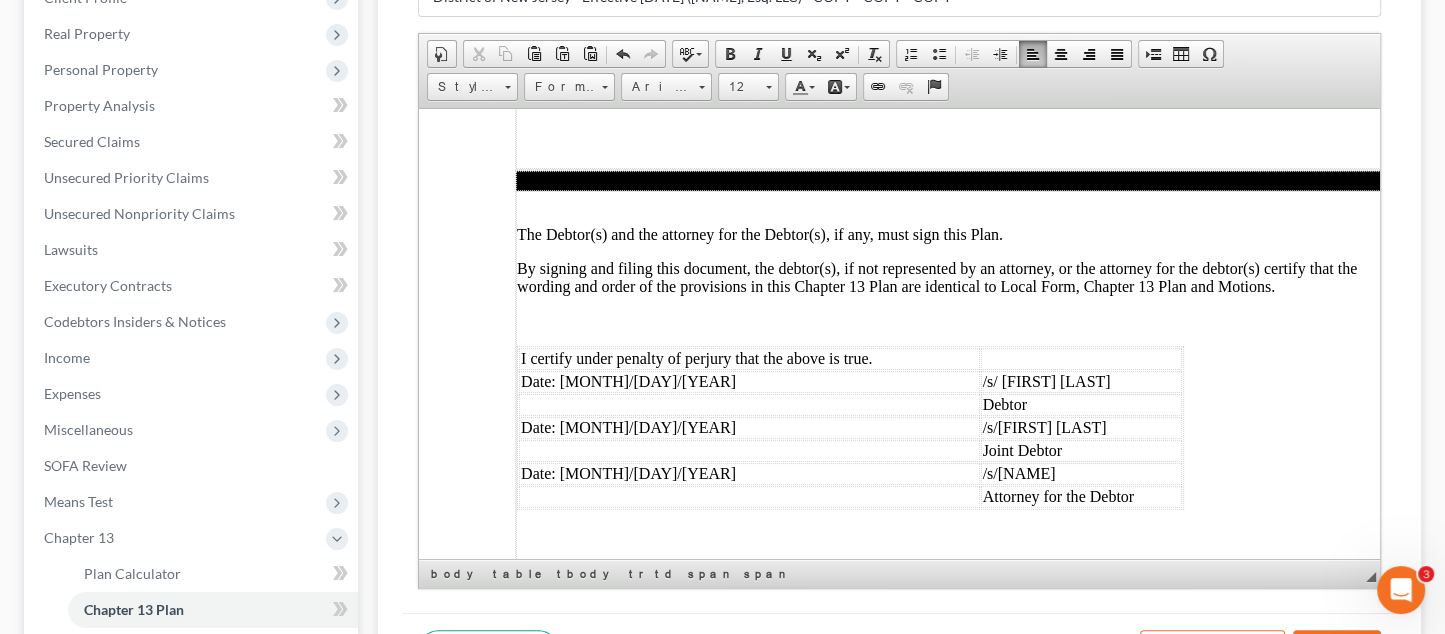 scroll, scrollTop: 5787, scrollLeft: 0, axis: vertical 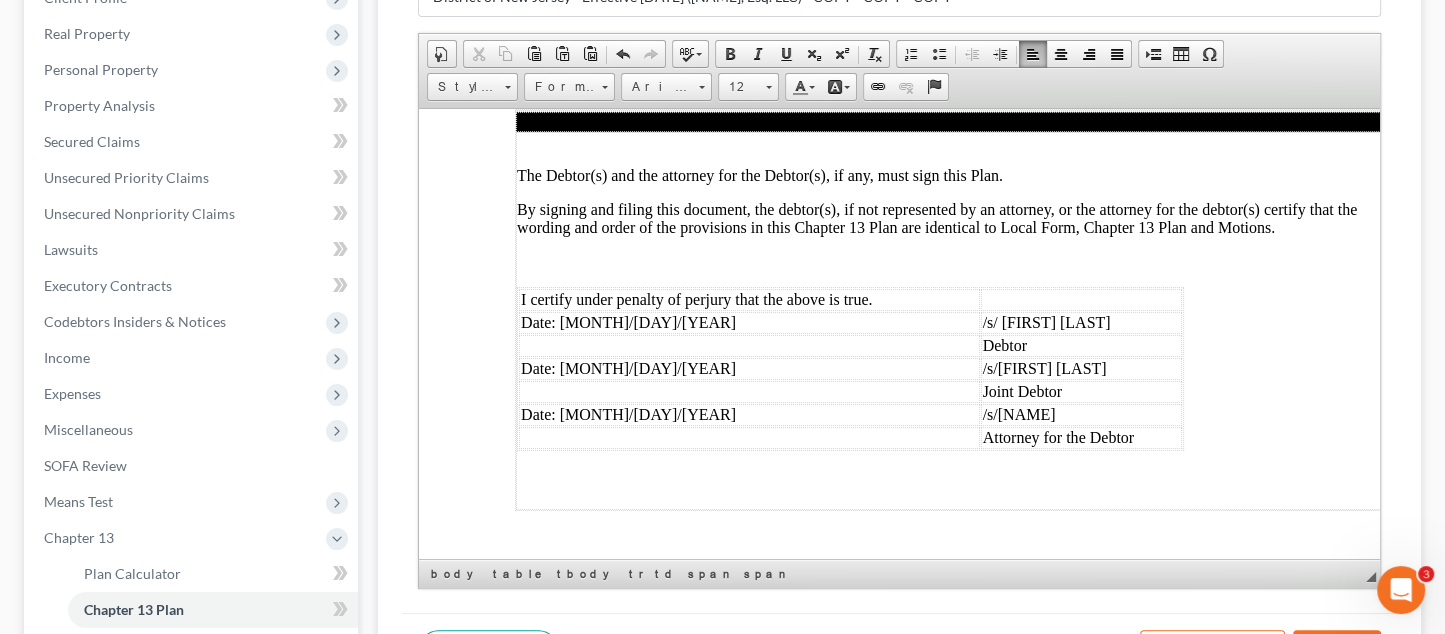 click on "Date: [MONTH]/[DAY]/[YEAR]" at bounding box center [749, 322] 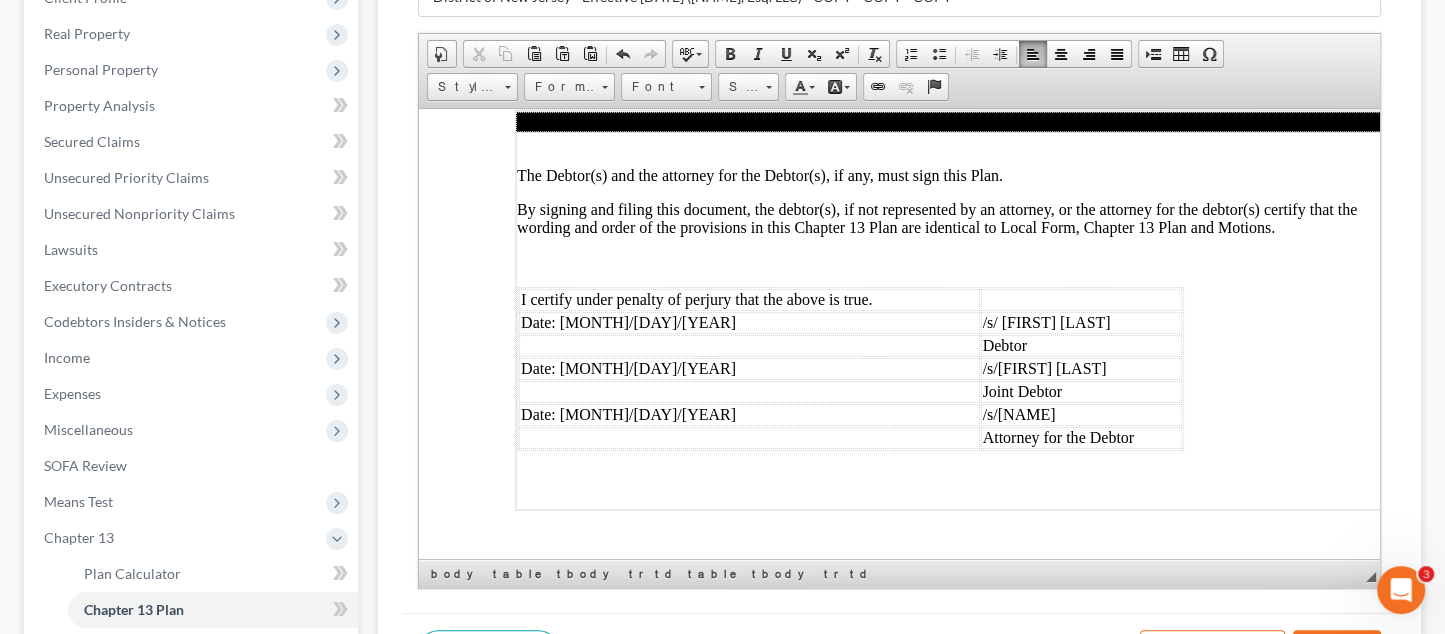 click on "Date: [MONTH]/[DAY]/[YEAR]" at bounding box center (749, 368) 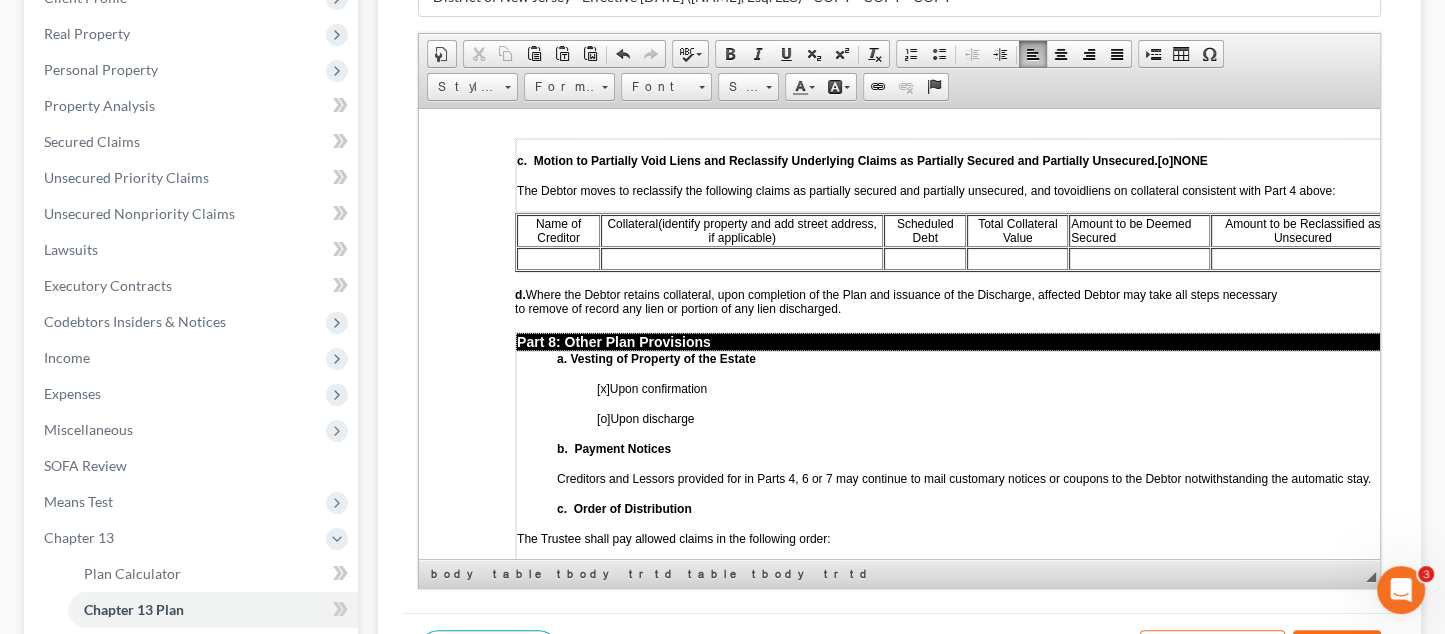 scroll, scrollTop: 4587, scrollLeft: 0, axis: vertical 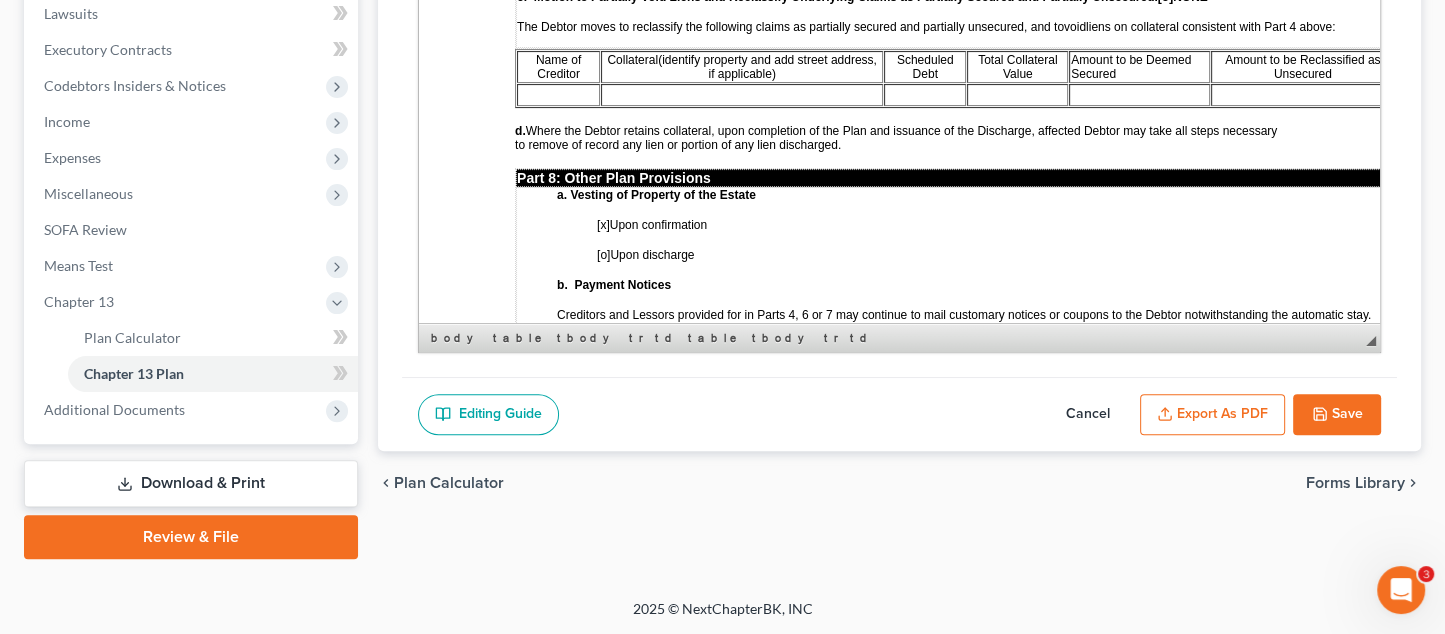click on "Save" at bounding box center [1337, 415] 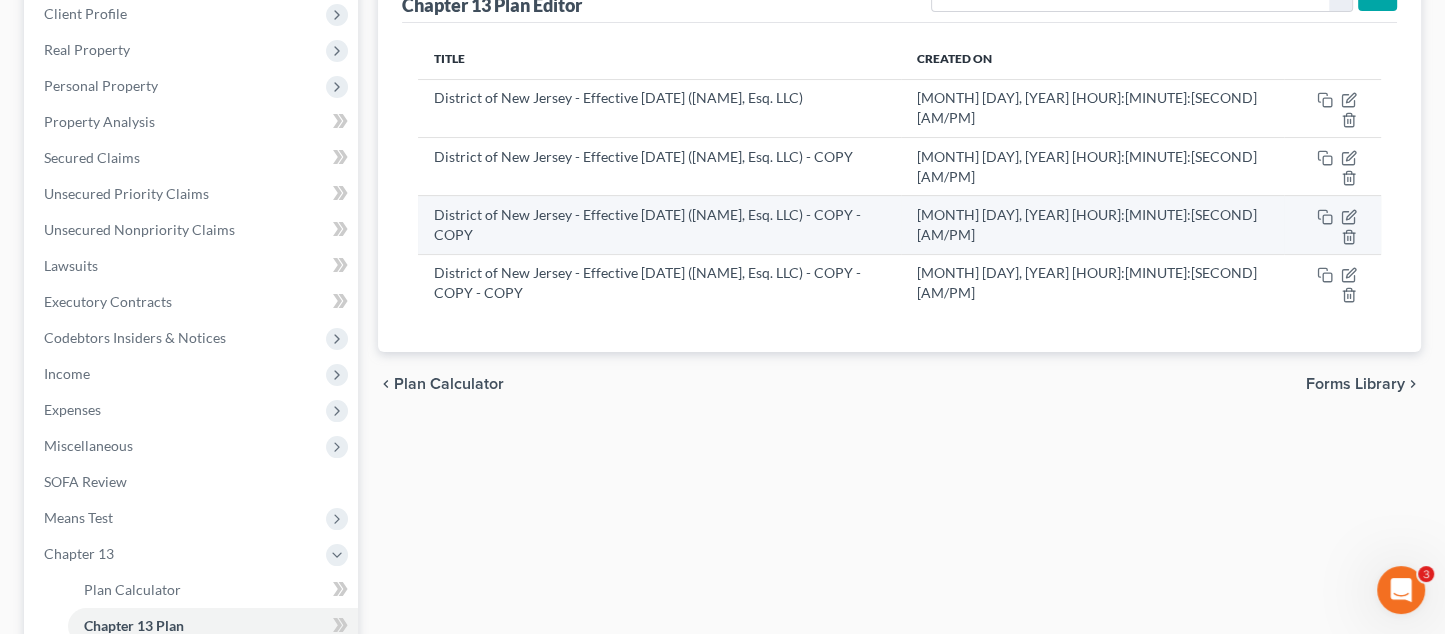 scroll, scrollTop: 336, scrollLeft: 0, axis: vertical 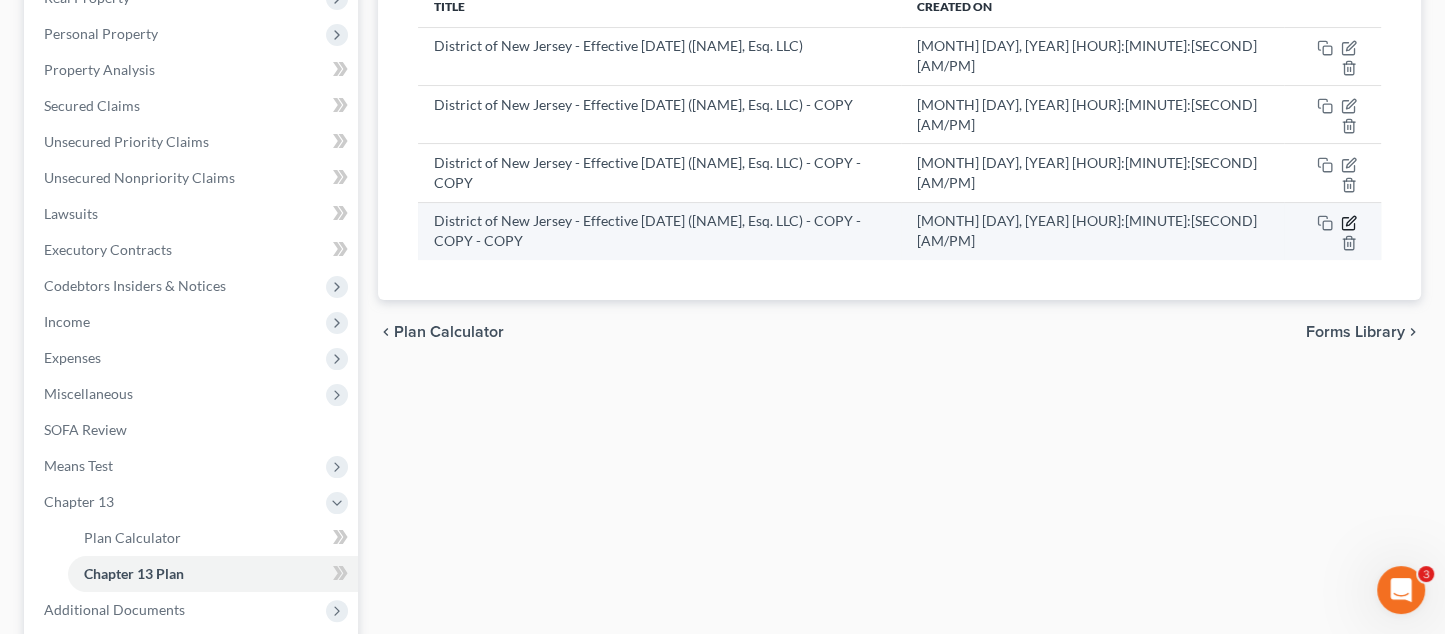 click 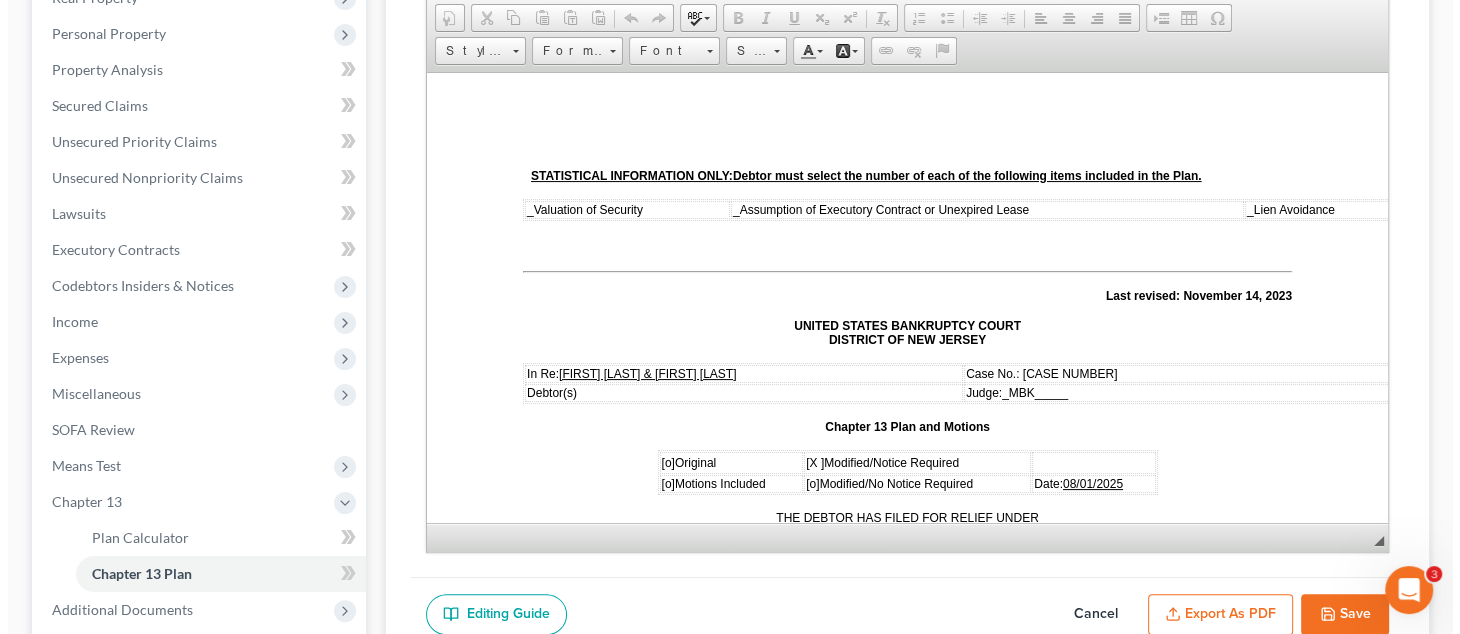 scroll, scrollTop: 0, scrollLeft: 0, axis: both 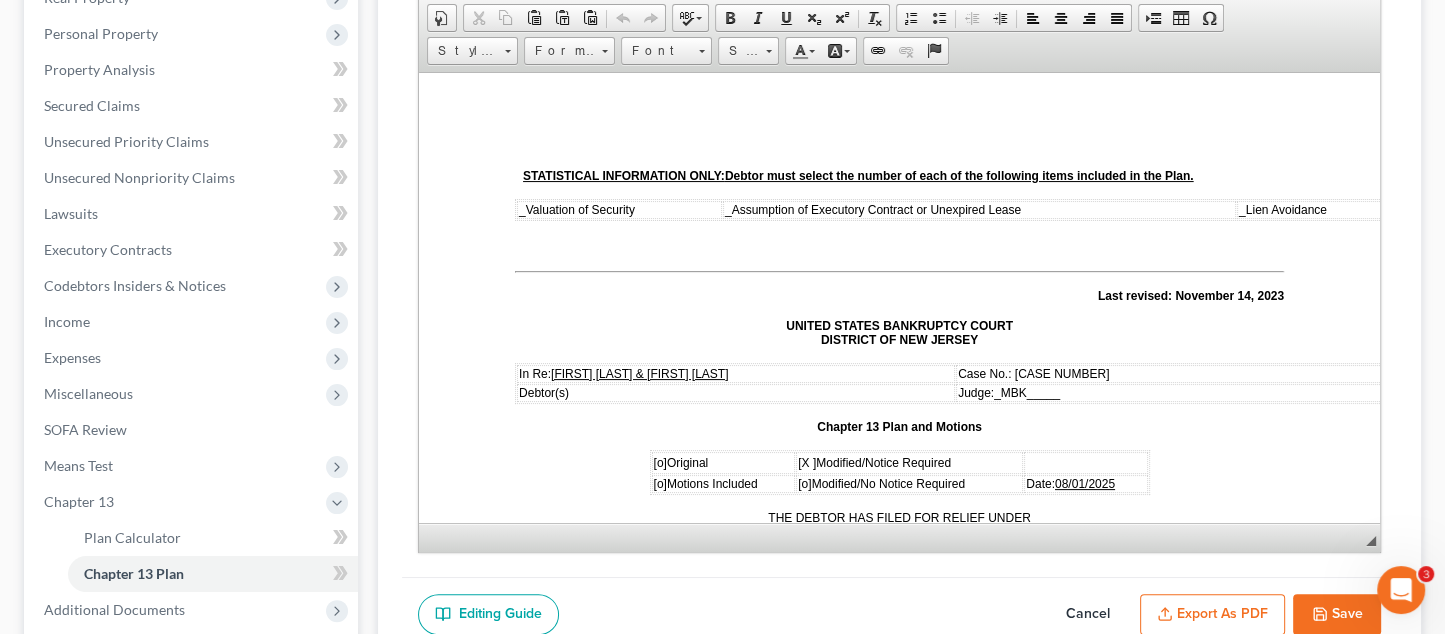click on "Export as PDF" at bounding box center (1212, 615) 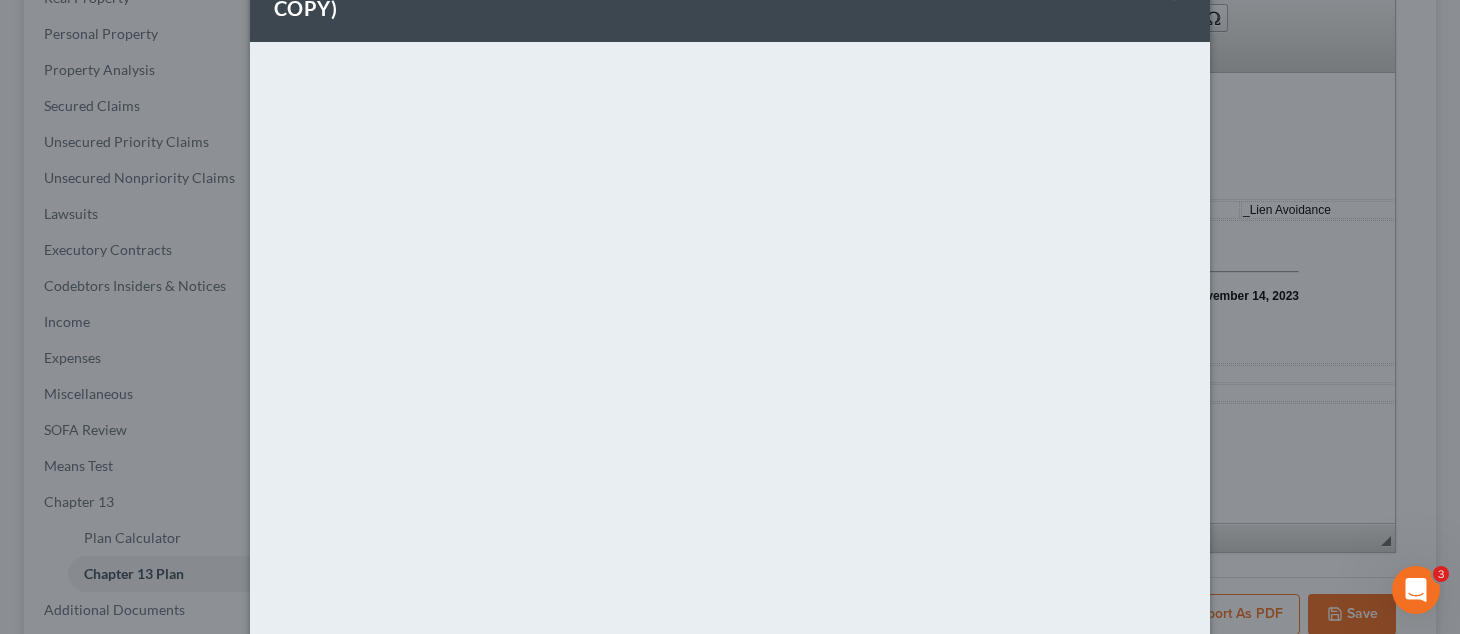 scroll, scrollTop: 231, scrollLeft: 0, axis: vertical 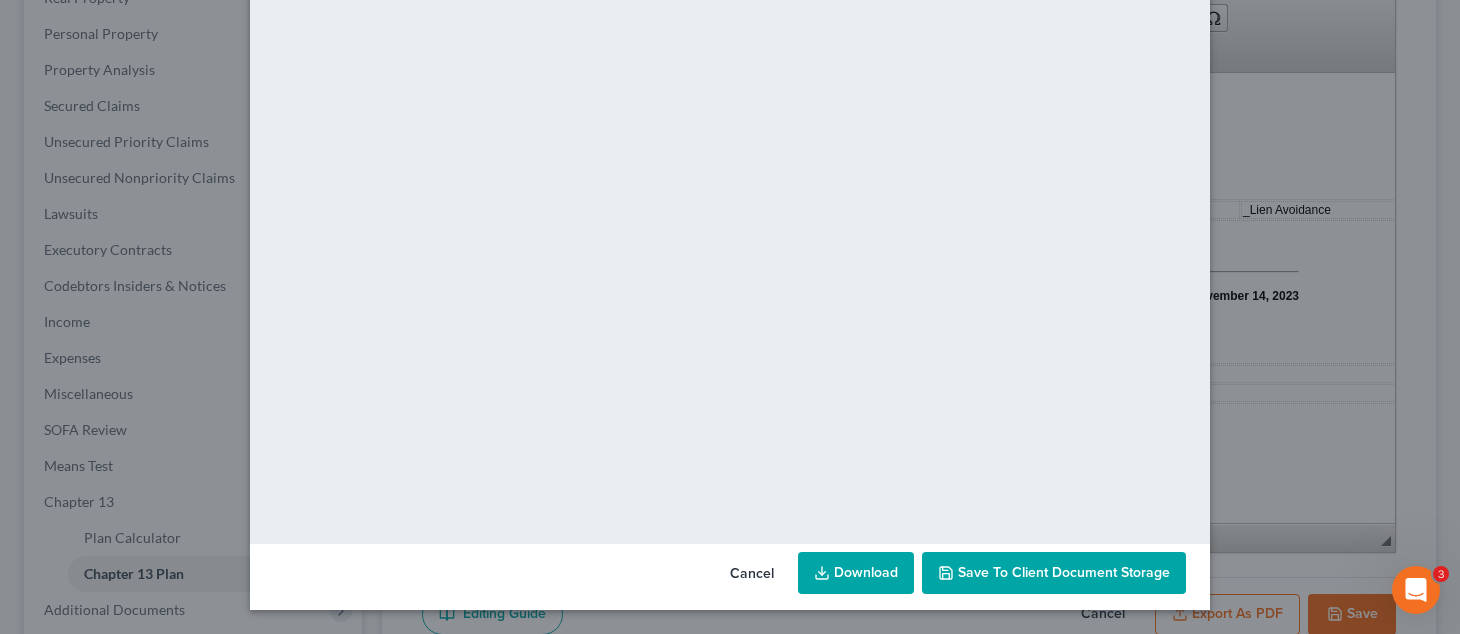 click on "Save to Client Document Storage" at bounding box center (1064, 572) 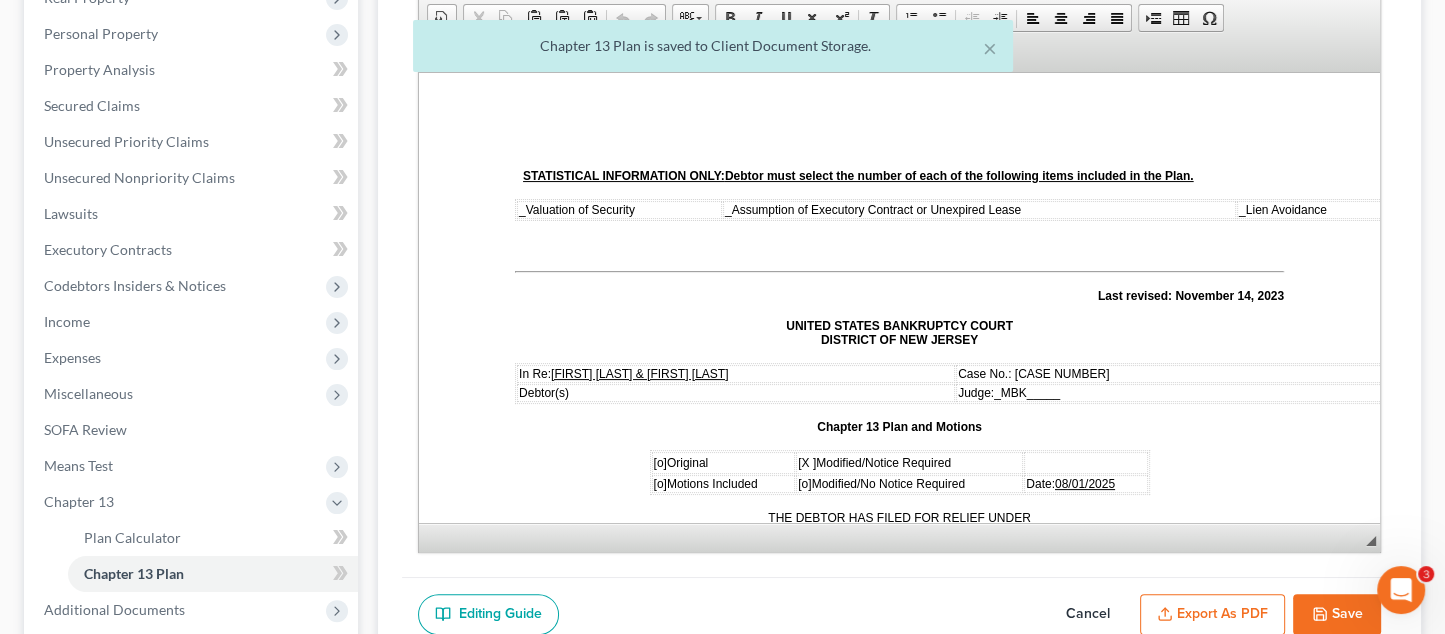 click on "Export as PDF" at bounding box center [1212, 615] 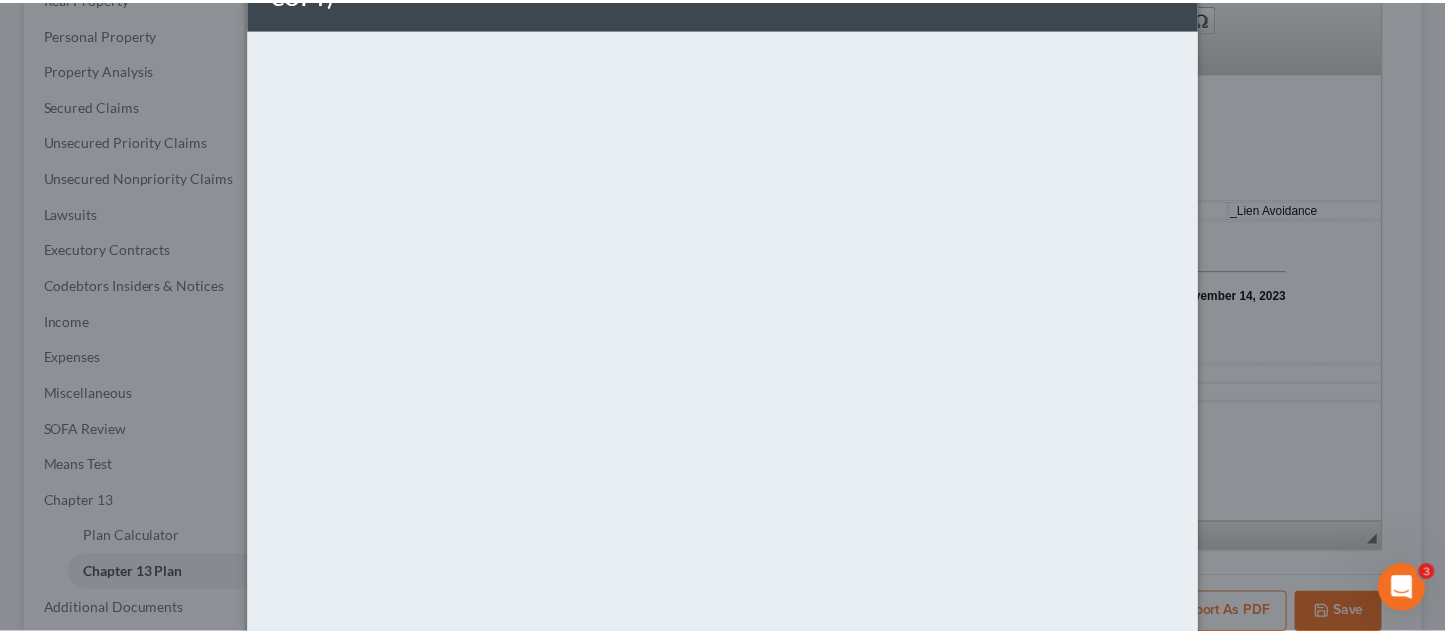 scroll, scrollTop: 231, scrollLeft: 0, axis: vertical 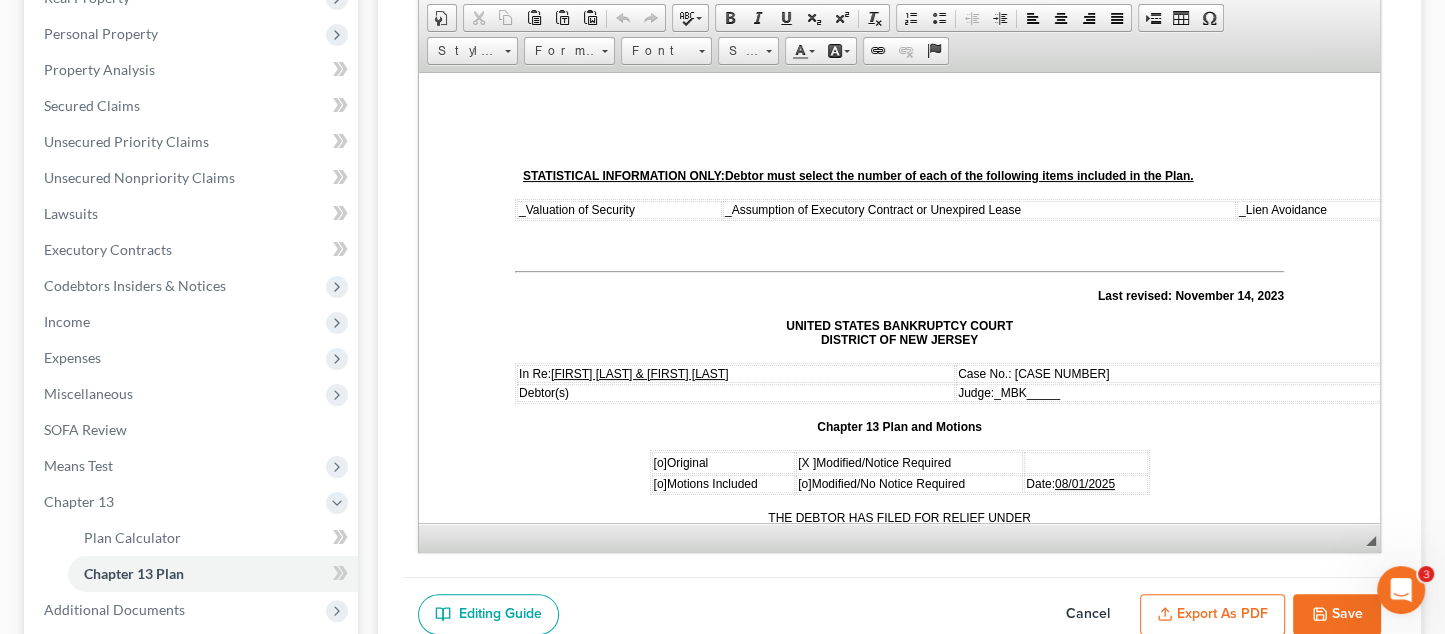 drag, startPoint x: 1448, startPoint y: 213, endPoint x: 1472, endPoint y: 537, distance: 324.88766 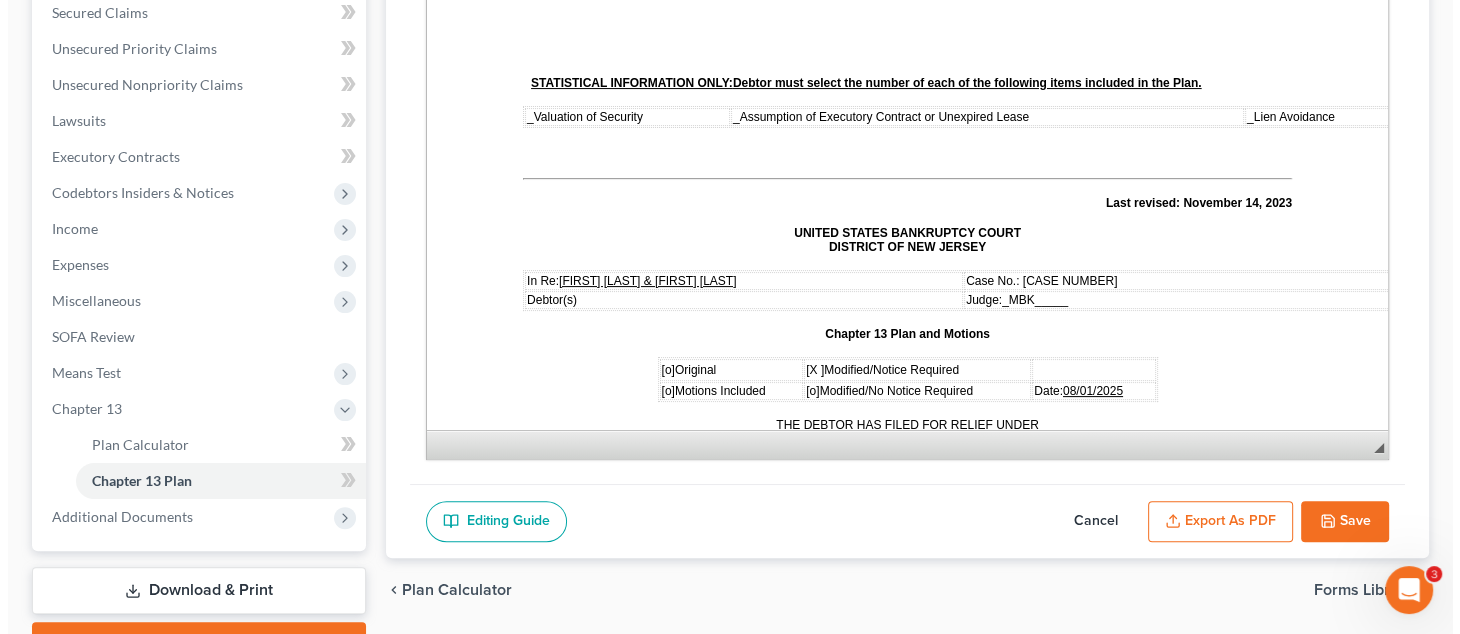 scroll, scrollTop: 536, scrollLeft: 0, axis: vertical 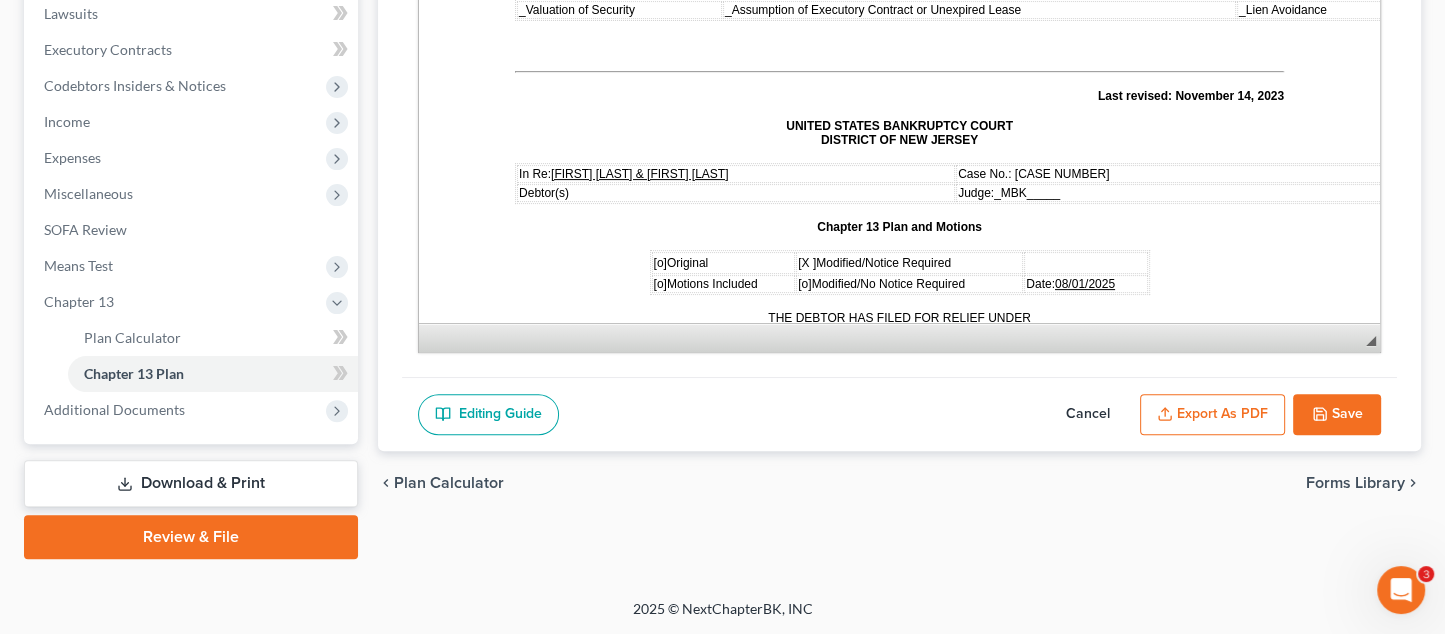 click 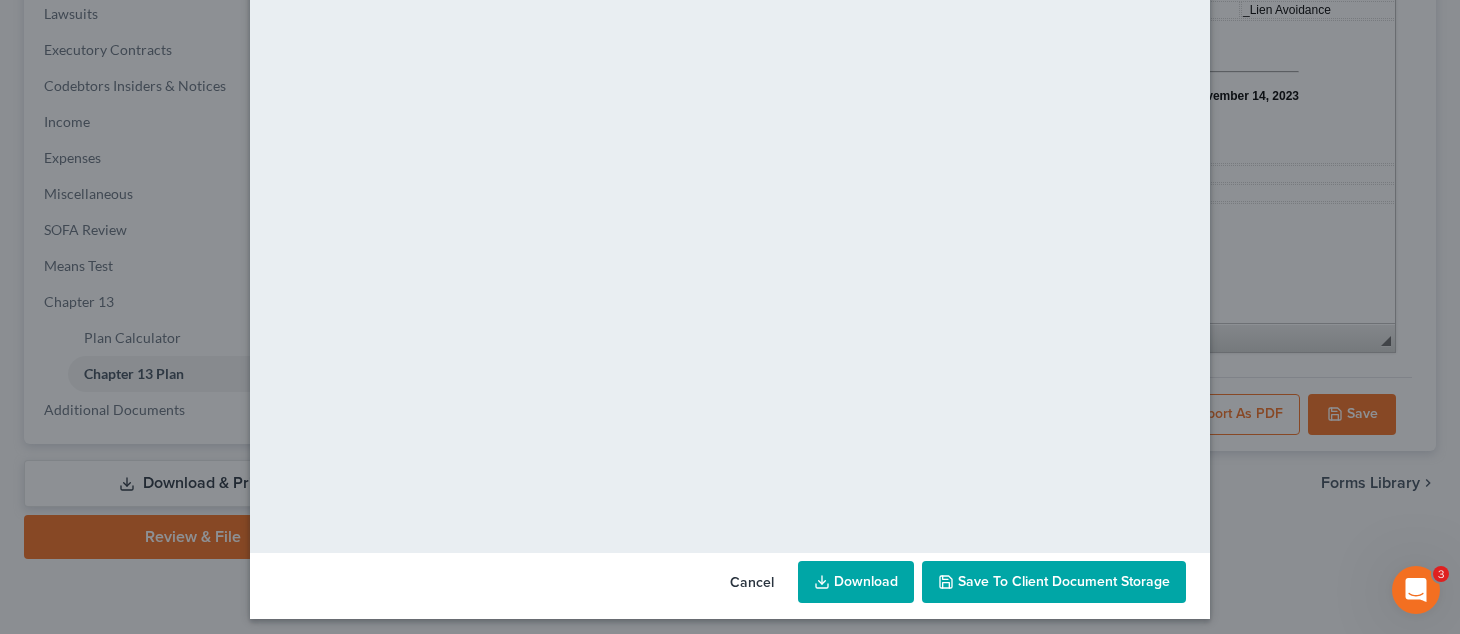 scroll, scrollTop: 231, scrollLeft: 0, axis: vertical 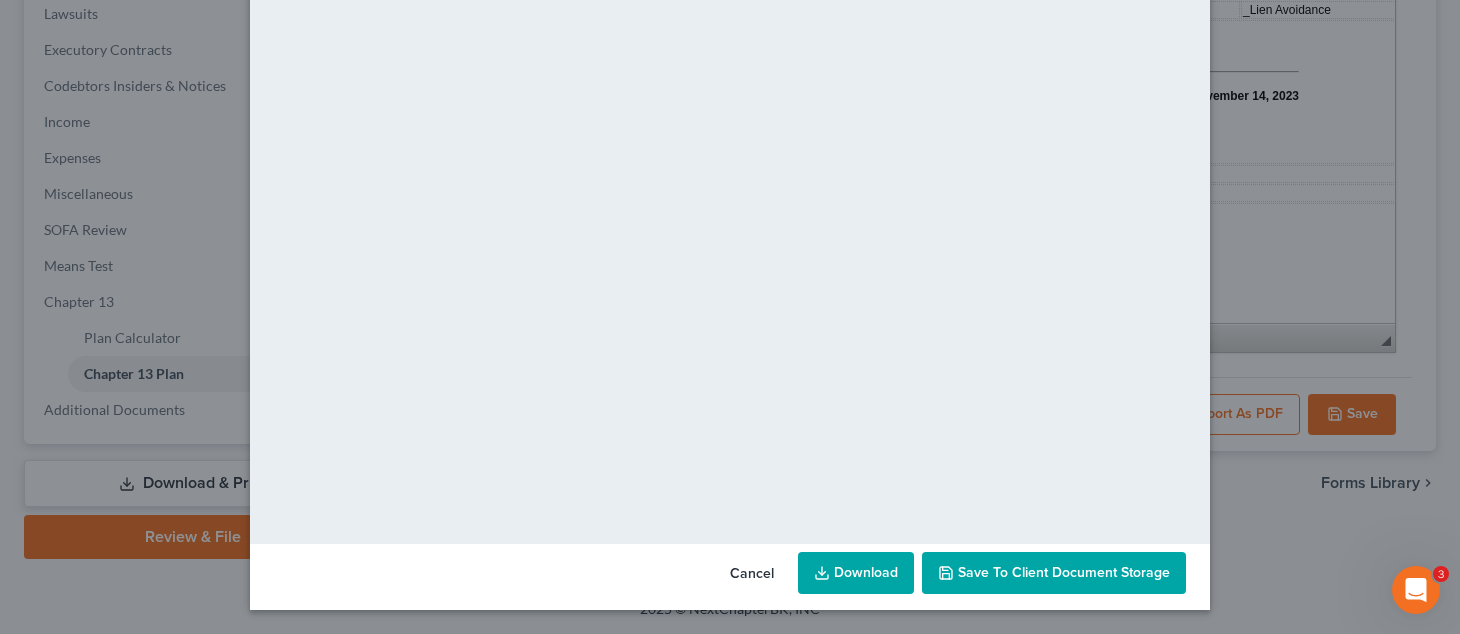 click on "Download" at bounding box center (856, 573) 